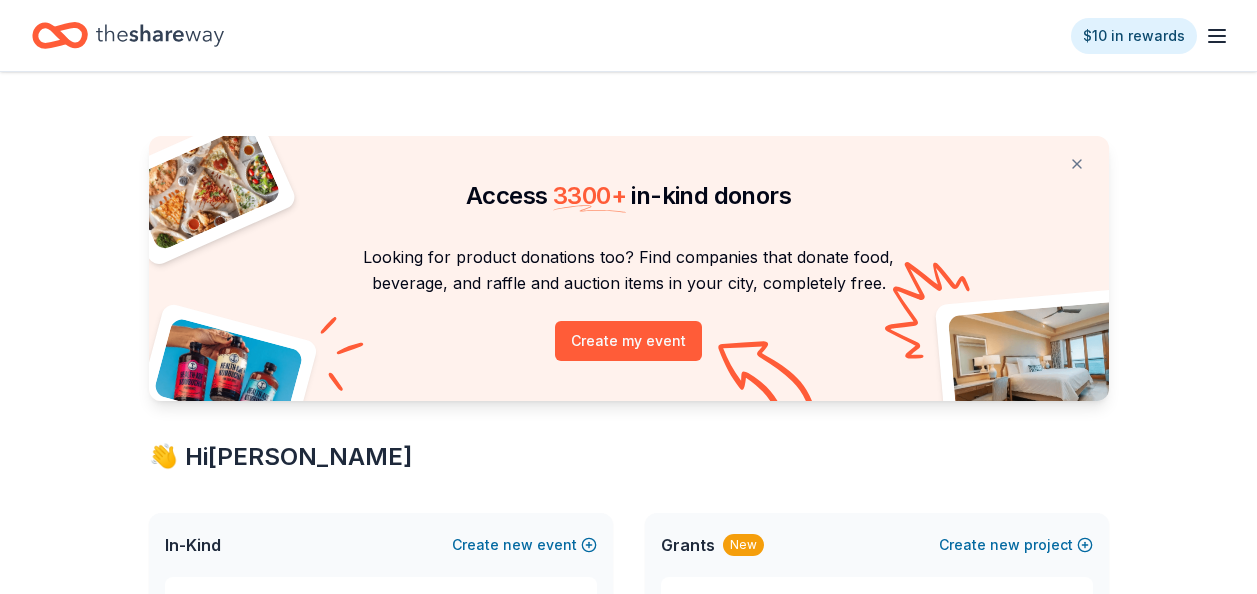 scroll, scrollTop: 0, scrollLeft: 0, axis: both 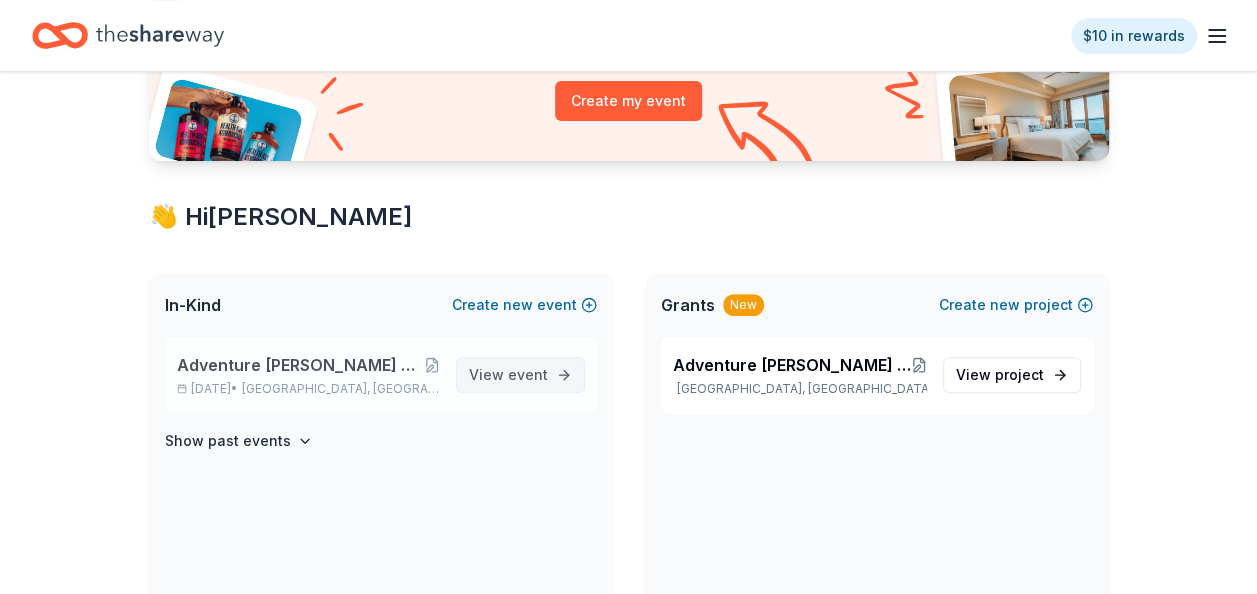 click on "event" at bounding box center (528, 374) 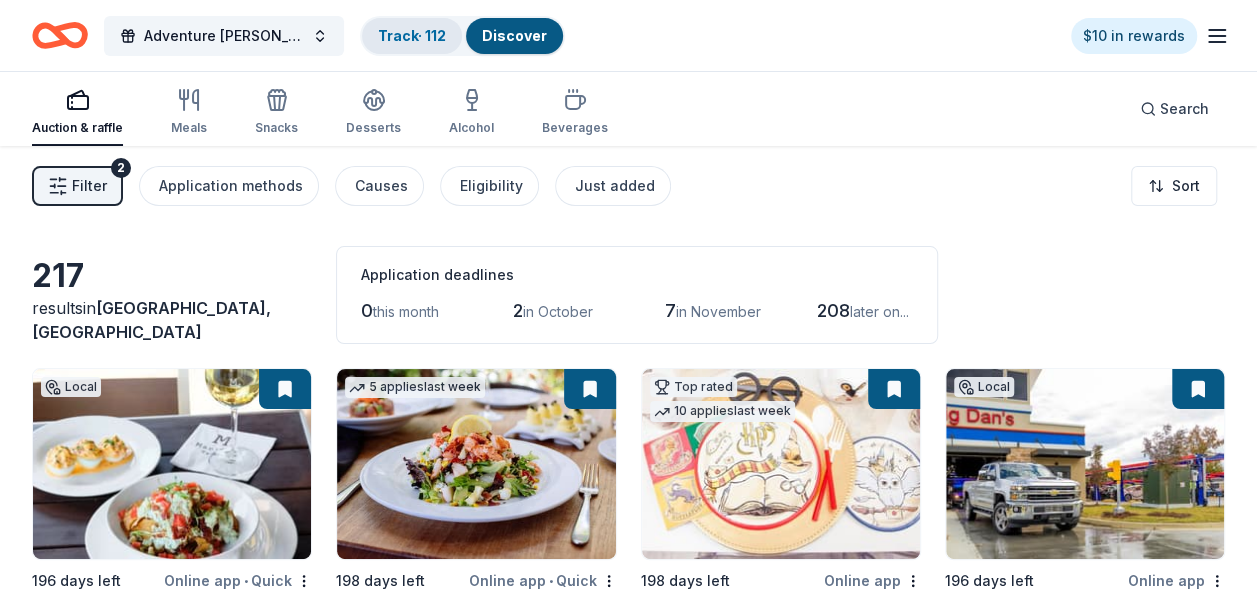 click on "Track  · 112" at bounding box center (412, 35) 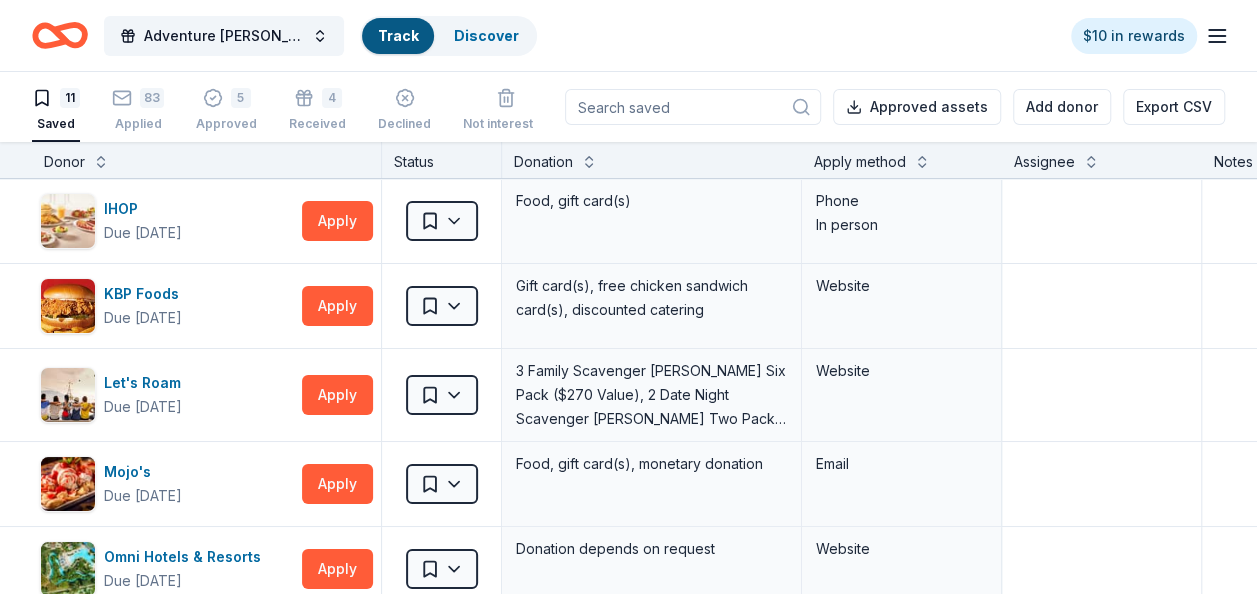 scroll, scrollTop: 0, scrollLeft: 0, axis: both 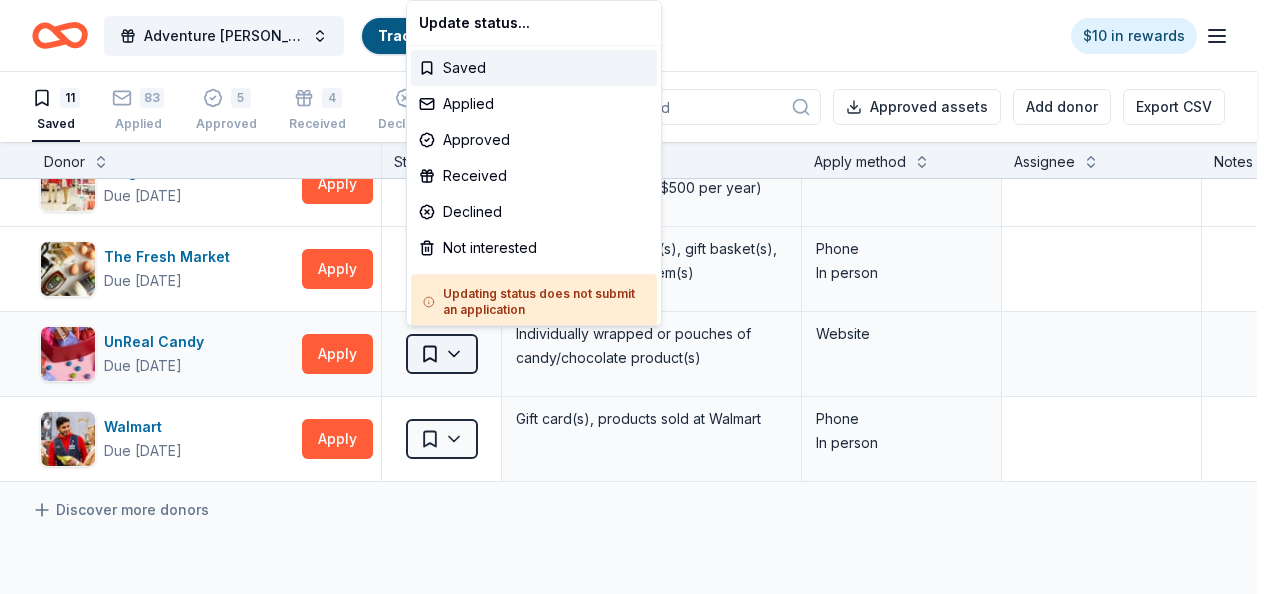 click on "Adventure [PERSON_NAME] Off Against [MEDICAL_DATA]-Fairways For Fighters Track  · 112 Discover $10 in rewards 11 Saved 83 Applied 5 Approved 4 Received Declined Not interested  Approved assets Add donor Export CSV Donor Status Donation Apply method Assignee Notes IHOP Due [DATE] Apply Saved Food, gift card(s) Phone In person KBP Foods Due [DATE] Apply Saved Gift card(s), free chicken sandwich card(s), discounted catering Website Let's Roam Due [DATE] Apply Saved 3 Family Scavenger [PERSON_NAME] Six Pack ($270 Value), 2 Date Night Scavenger [PERSON_NAME] Two Pack ($130 Value) Website Mojo's Due [DATE] Apply Saved Food, gift card(s), monetary donation Email Omni Hotels & Resorts Due [DATE] Apply Saved Donation depends on request Website Publix Due [DATE] Apply Saved Gift card(s), Monetary grant Website [GEOGRAPHIC_DATA] Due [DATE] Apply Saved 4 daily admission passes Mail Target Due [DATE] Apply Saved Gift cards ($50-100 value, with a maximum donation of $500 per year) In person Apply Saved" at bounding box center (636, 297) 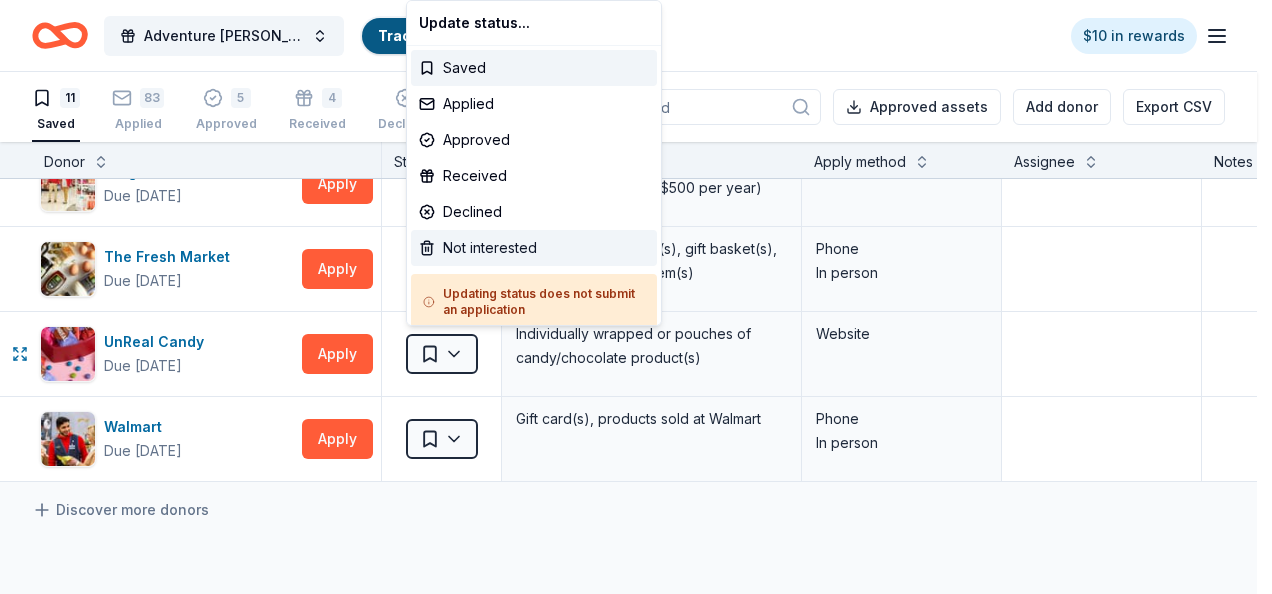 click on "Not interested" at bounding box center [534, 248] 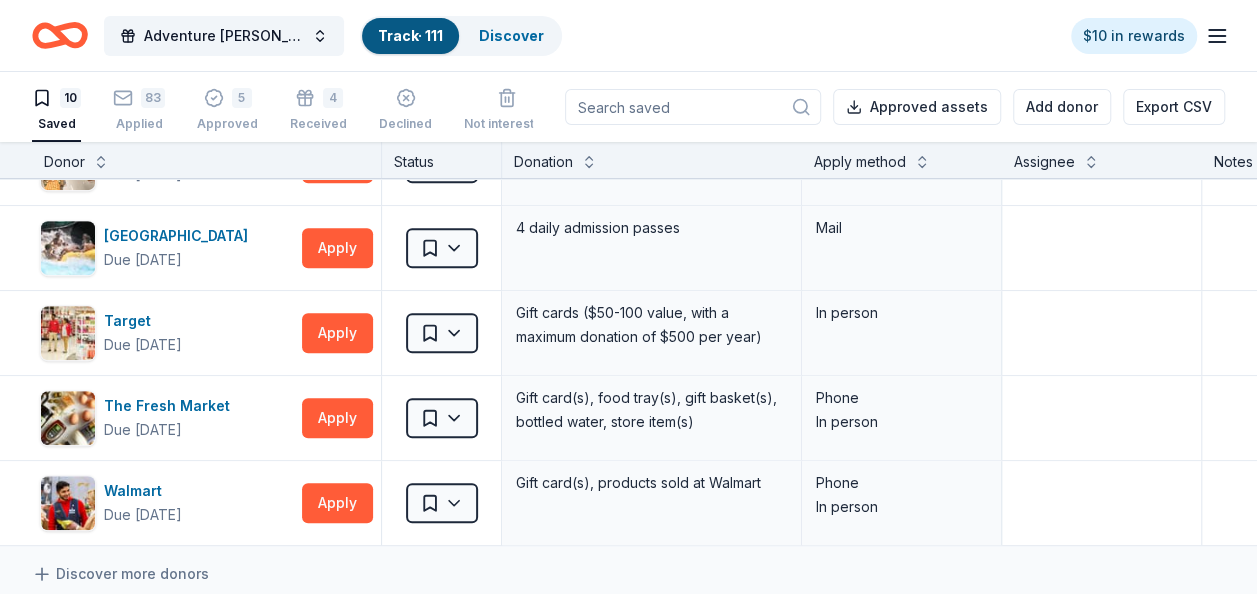 scroll, scrollTop: 480, scrollLeft: 0, axis: vertical 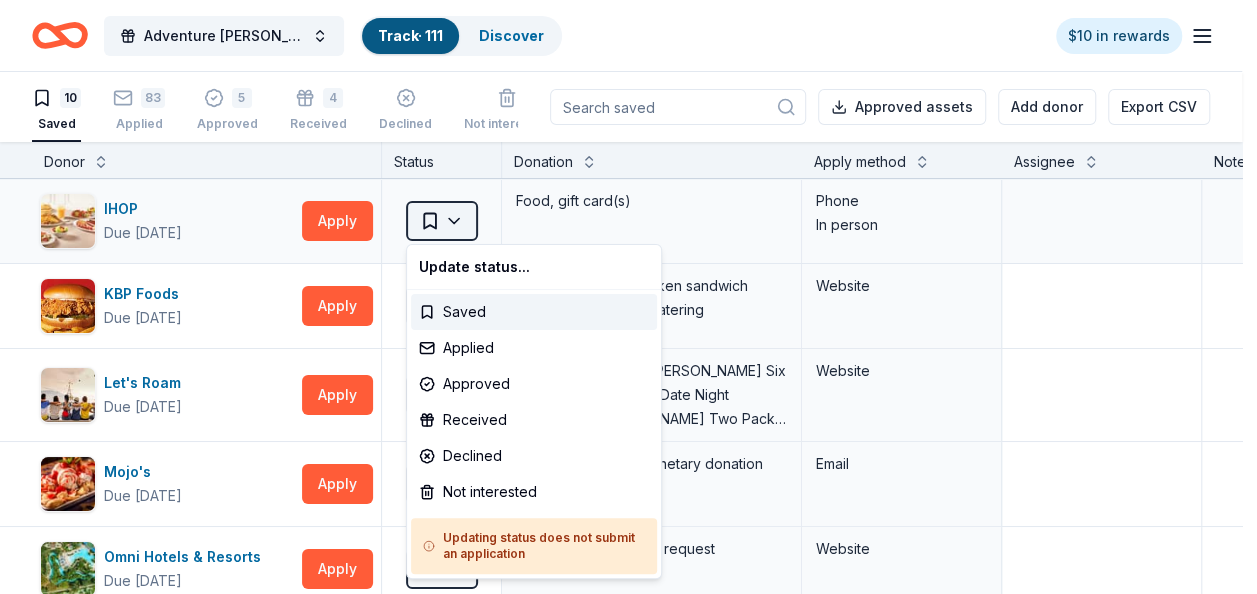 click on "Adventure [PERSON_NAME] Off Against [MEDICAL_DATA]-Fairways For Fighters Track  · 111 Discover $10 in rewards 10 Saved 83 Applied 5 Approved 4 Received Declined Not interested  Approved assets Add donor Export CSV Donor Status Donation Apply method Assignee Notes IHOP Due [DATE] Apply Saved Food, gift card(s) Phone In person KBP Foods Due [DATE] Apply Saved Gift card(s), free chicken sandwich card(s), discounted catering Website Let's Roam Due [DATE] Apply Saved 3 Family Scavenger [PERSON_NAME] Six Pack ($270 Value), 2 Date Night Scavenger [PERSON_NAME] Two Pack ($130 Value) Website Mojo's Due [DATE] Apply Saved Food, gift card(s), monetary donation Email Omni Hotels & Resorts Due [DATE] Apply Saved Donation depends on request Website Publix Due [DATE] Apply Saved Gift card(s), Monetary grant Website [GEOGRAPHIC_DATA] Due [DATE] Apply Saved 4 daily admission passes Mail Target Due [DATE] Apply Saved Gift cards ($50-100 value, with a maximum donation of $500 per year) In person Apply Saved" at bounding box center [628, 297] 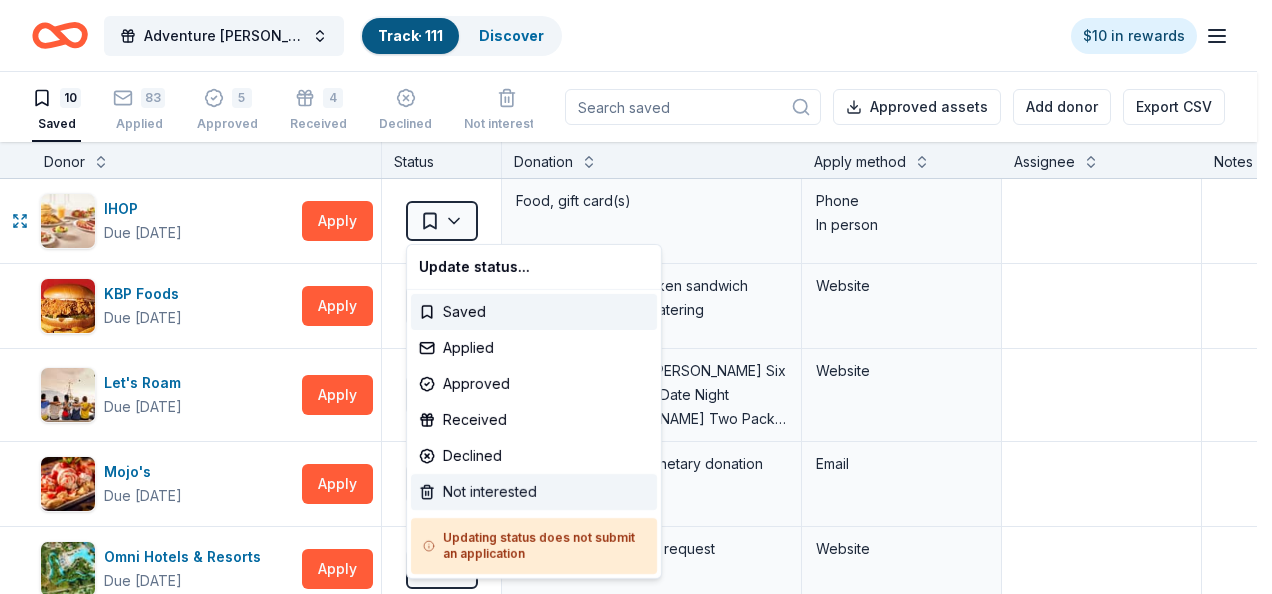 click on "Not interested" at bounding box center [534, 492] 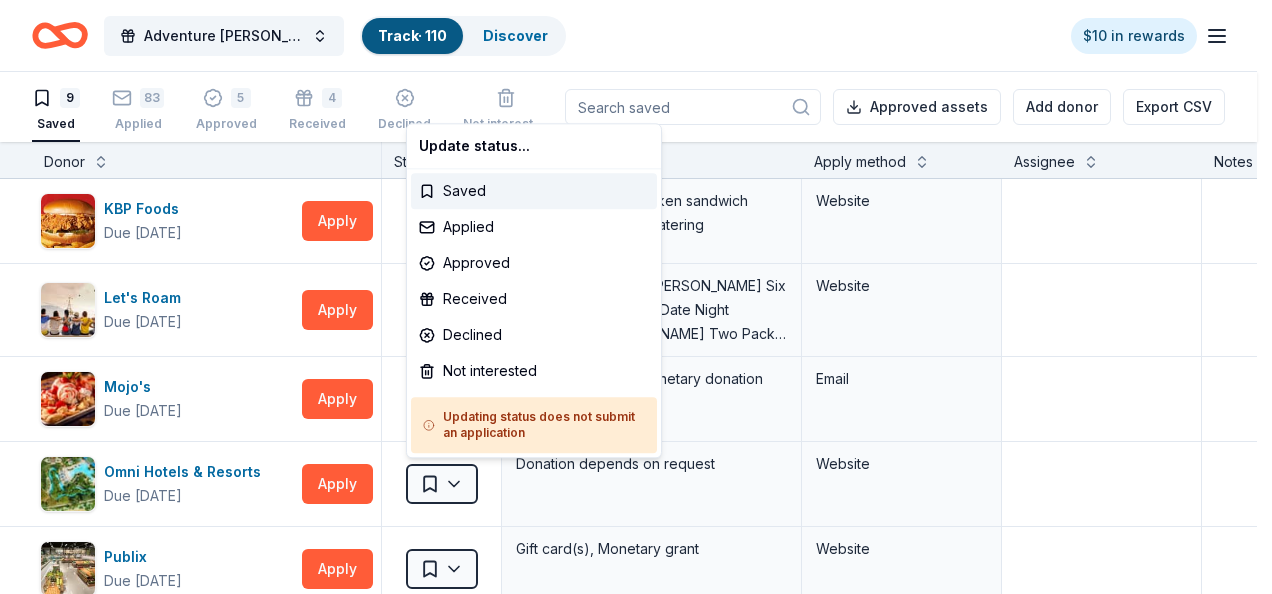click on "Adventure [PERSON_NAME] Off Against [MEDICAL_DATA]-Fairways For Fighters Track  · 110 Discover $10 in rewards 9 Saved 83 Applied 5 Approved 4 Received Declined Not interested  Approved assets Add donor Export CSV Donor Status Donation Apply method Assignee Notes KBP Foods Due [DATE] Apply Saved Gift card(s), free chicken sandwich card(s), discounted catering Website Let's Roam Due [DATE] Apply Saved 3 Family Scavenger [PERSON_NAME] Six Pack ($270 Value), 2 Date Night Scavenger [PERSON_NAME] Two Pack ($130 Value) Website Mojo's Due [DATE] Apply Saved Food, gift card(s), monetary donation Email Omni Hotels & Resorts Due [DATE] Apply Saved Donation depends on request Website Publix Due [DATE] Apply Saved Gift card(s), Monetary grant Website [GEOGRAPHIC_DATA] Due [DATE] Apply Saved 4 daily admission passes Mail Target Due [DATE] Apply Saved Gift cards ($50-100 value, with a maximum donation of $500 per year) In person The Fresh Market Due [DATE] Apply Saved Phone In person Walmart Apply Saved" at bounding box center (636, 297) 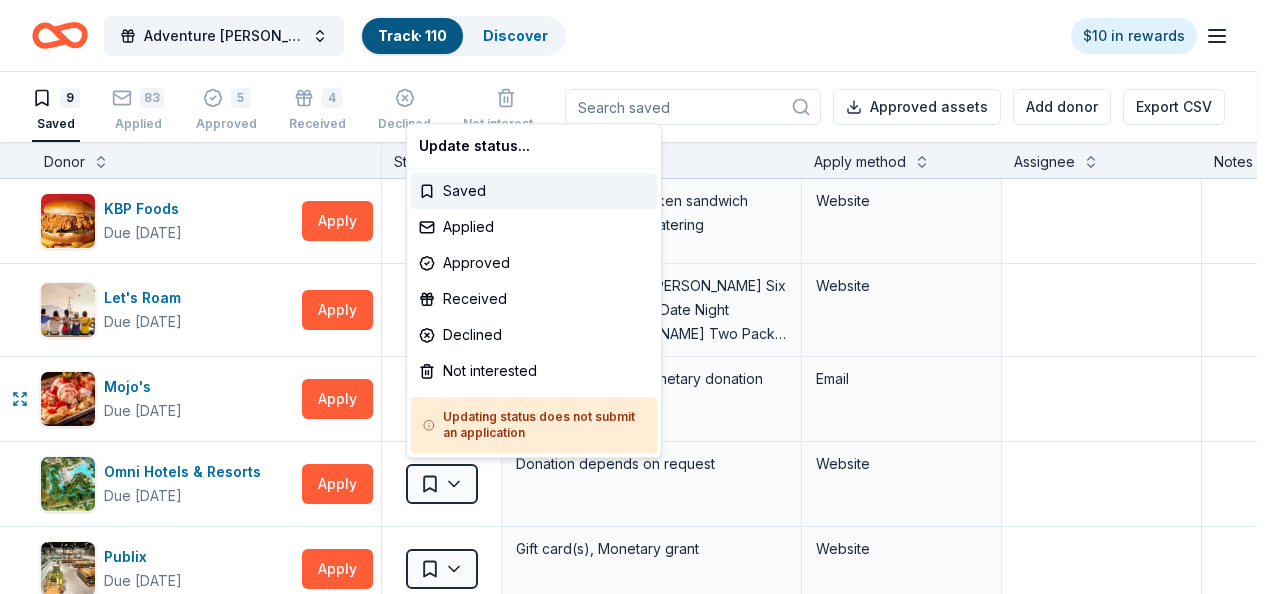 click on "Adventure [PERSON_NAME] Off Against [MEDICAL_DATA]-Fairways For Fighters Track  · 110 Discover $10 in rewards 9 Saved 83 Applied 5 Approved 4 Received Declined Not interested  Approved assets Add donor Export CSV Donor Status Donation Apply method Assignee Notes KBP Foods Due [DATE] Apply Saved Gift card(s), free chicken sandwich card(s), discounted catering Website Let's Roam Due [DATE] Apply Saved 3 Family Scavenger [PERSON_NAME] Six Pack ($270 Value), 2 Date Night Scavenger [PERSON_NAME] Two Pack ($130 Value) Website Mojo's Due [DATE] Apply Saved Food, gift card(s), monetary donation Email Omni Hotels & Resorts Due [DATE] Apply Saved Donation depends on request Website Publix Due [DATE] Apply Saved Gift card(s), Monetary grant Website [GEOGRAPHIC_DATA] Due [DATE] Apply Saved 4 daily admission passes Mail Target Due [DATE] Apply Saved Gift cards ($50-100 value, with a maximum donation of $500 per year) In person The Fresh Market Due [DATE] Apply Saved Phone In person Walmart Apply Saved" at bounding box center (636, 297) 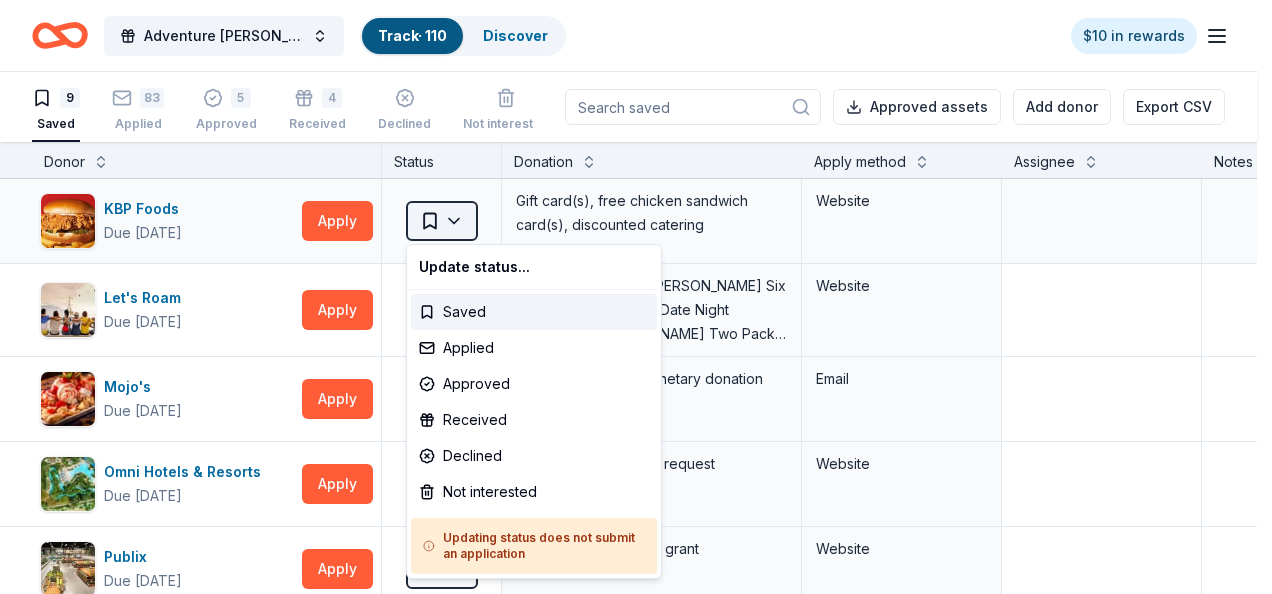 click on "Adventure [PERSON_NAME] Off Against [MEDICAL_DATA]-Fairways For Fighters Track  · 110 Discover $10 in rewards 9 Saved 83 Applied 5 Approved 4 Received Declined Not interested  Approved assets Add donor Export CSV Donor Status Donation Apply method Assignee Notes KBP Foods Due [DATE] Apply Saved Gift card(s), free chicken sandwich card(s), discounted catering Website Let's Roam Due [DATE] Apply Saved 3 Family Scavenger [PERSON_NAME] Six Pack ($270 Value), 2 Date Night Scavenger [PERSON_NAME] Two Pack ($130 Value) Website Mojo's Due [DATE] Apply Saved Food, gift card(s), monetary donation Email Omni Hotels & Resorts Due [DATE] Apply Saved Donation depends on request Website Publix Due [DATE] Apply Saved Gift card(s), Monetary grant Website [GEOGRAPHIC_DATA] Due [DATE] Apply Saved 4 daily admission passes Mail Target Due [DATE] Apply Saved Gift cards ($50-100 value, with a maximum donation of $500 per year) In person The Fresh Market Due [DATE] Apply Saved Phone In person Walmart Apply Saved" at bounding box center (636, 297) 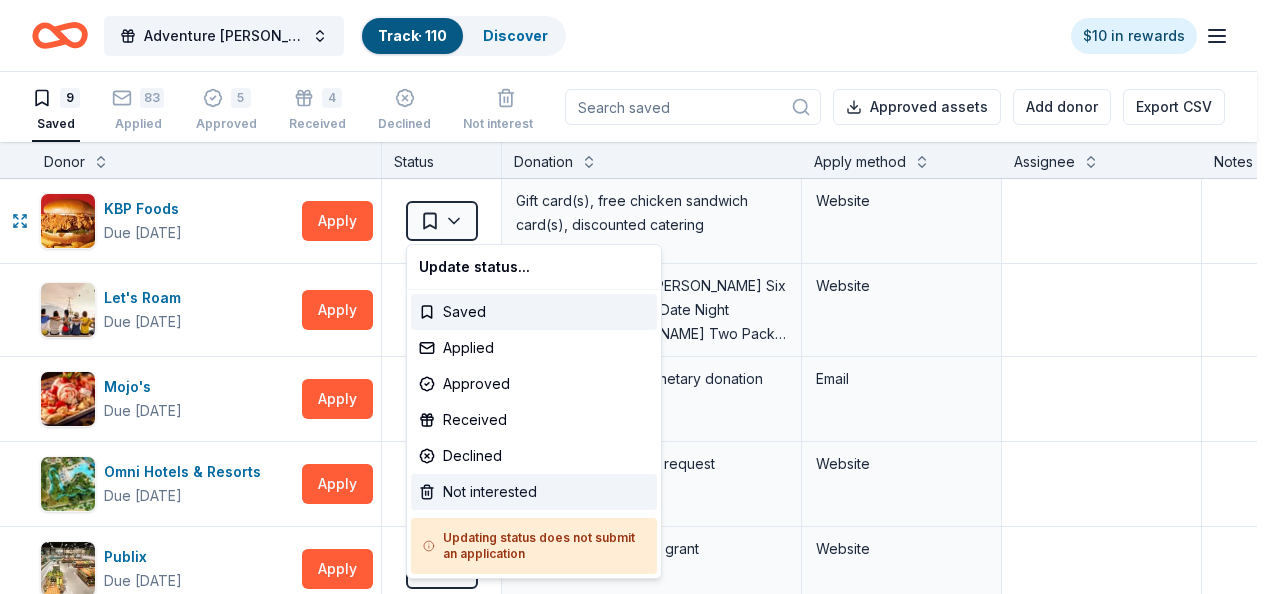 click on "Not interested" at bounding box center [534, 492] 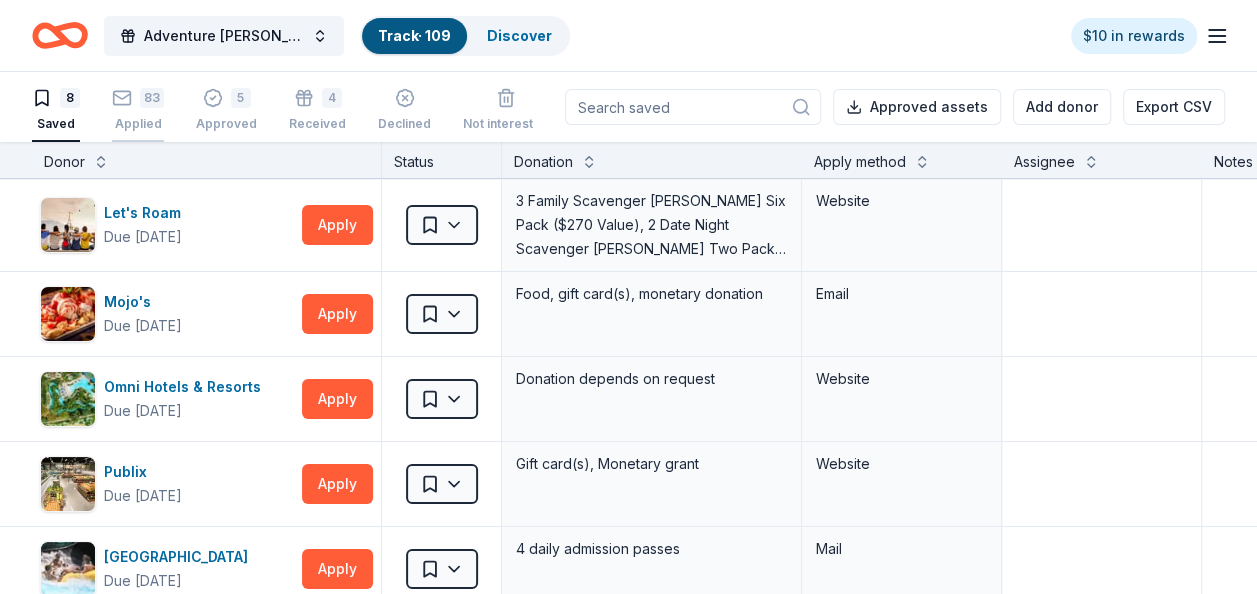 click on "Applied" at bounding box center (138, 124) 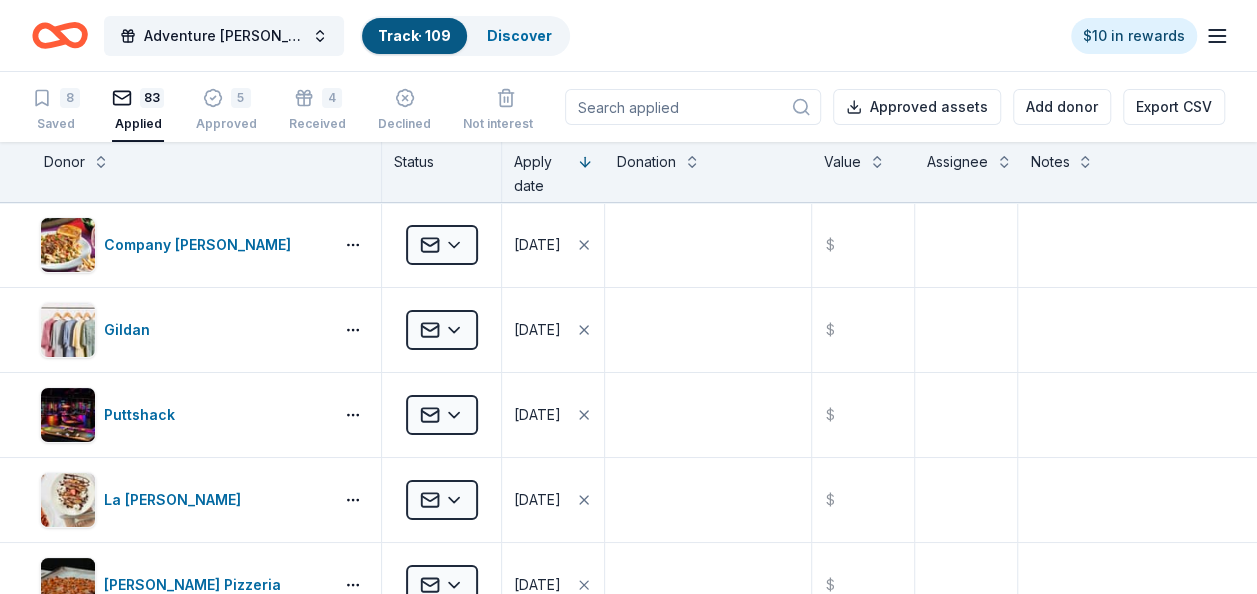 scroll, scrollTop: 0, scrollLeft: 0, axis: both 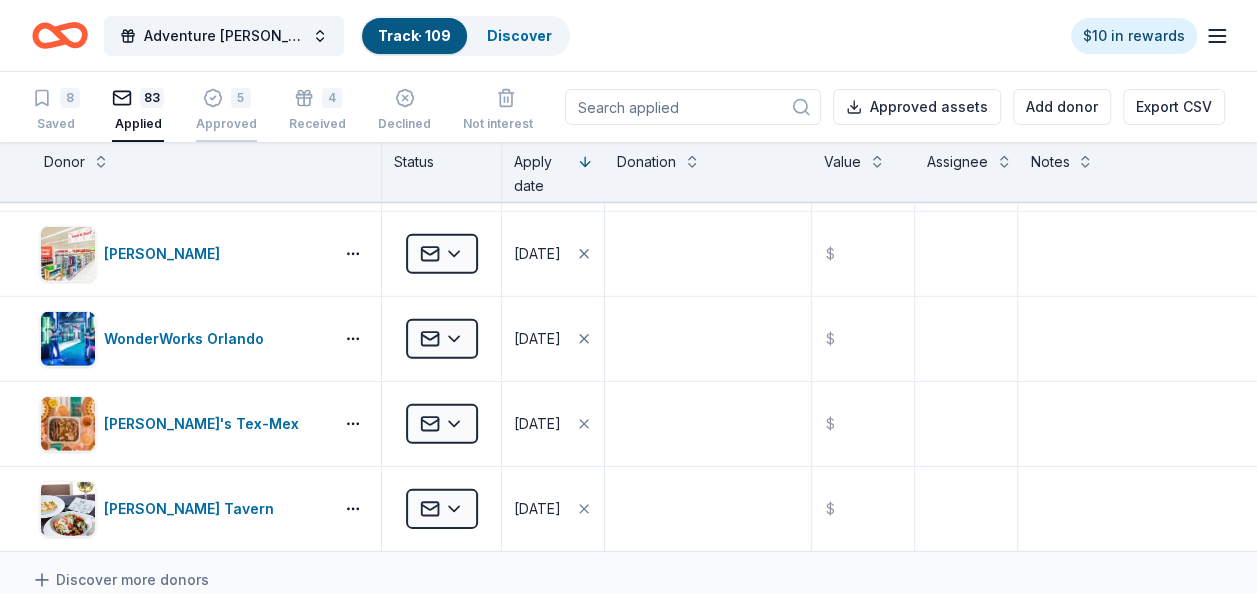 click on "5 Approved" at bounding box center (226, 110) 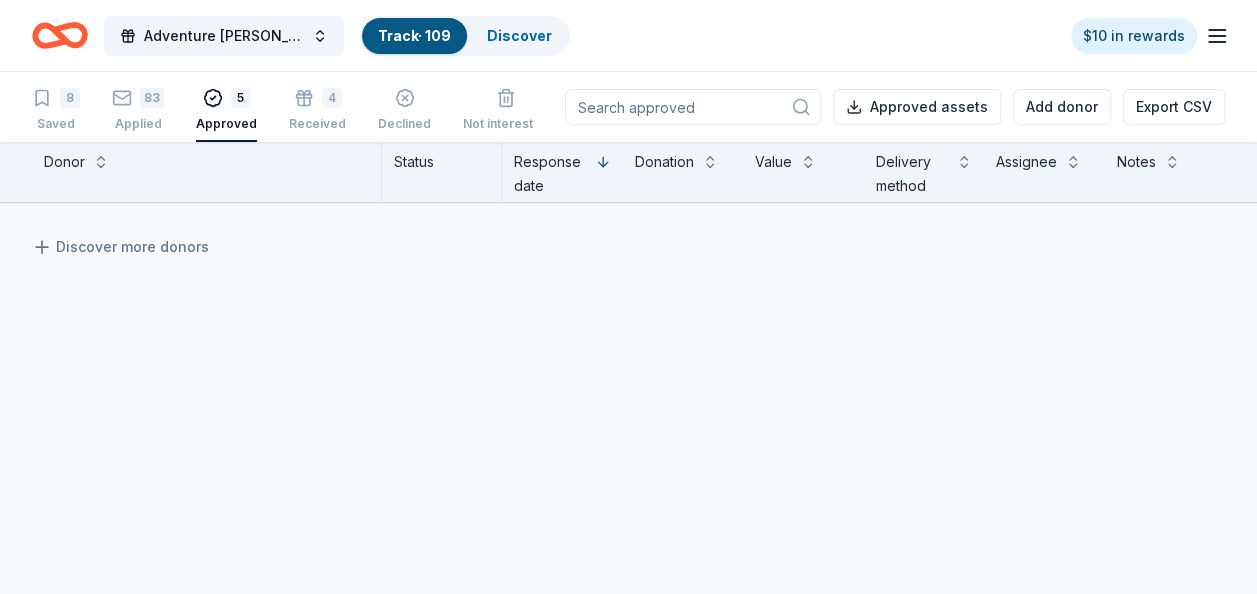 scroll, scrollTop: 102, scrollLeft: 0, axis: vertical 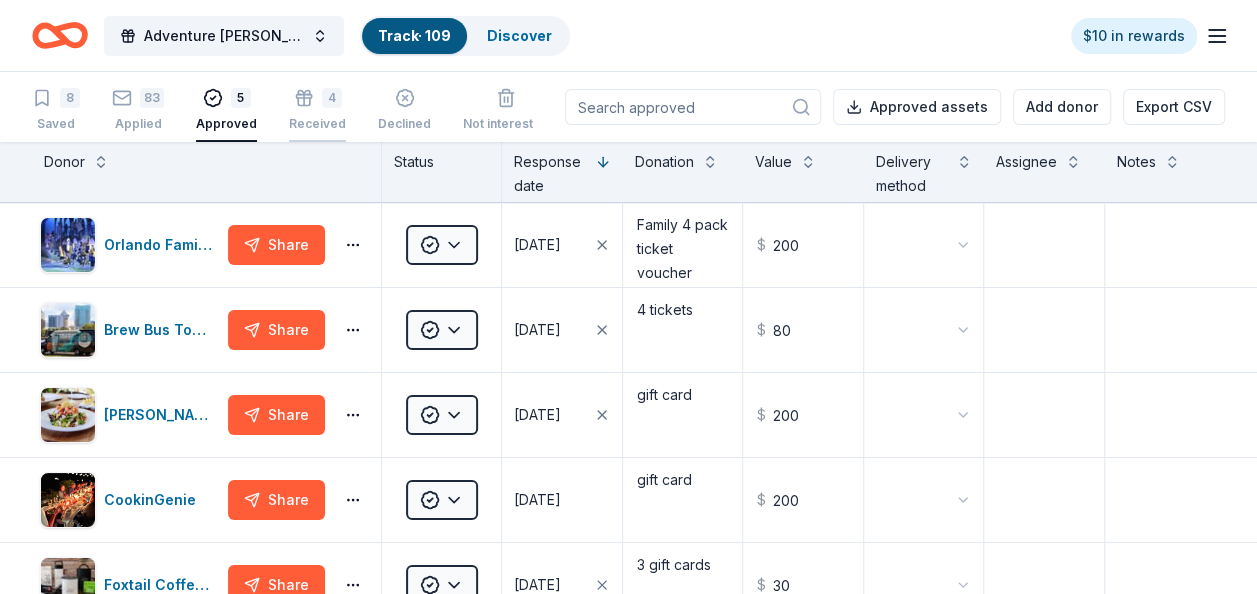 click on "4" at bounding box center (317, 98) 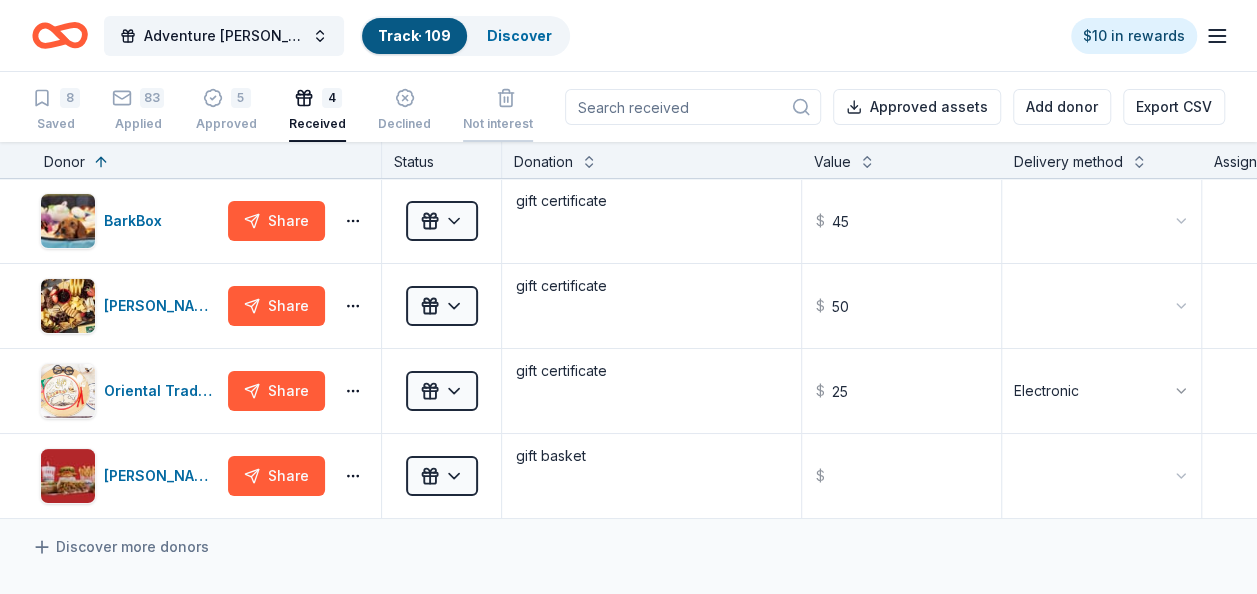 click on "Not interested" at bounding box center (506, 100) 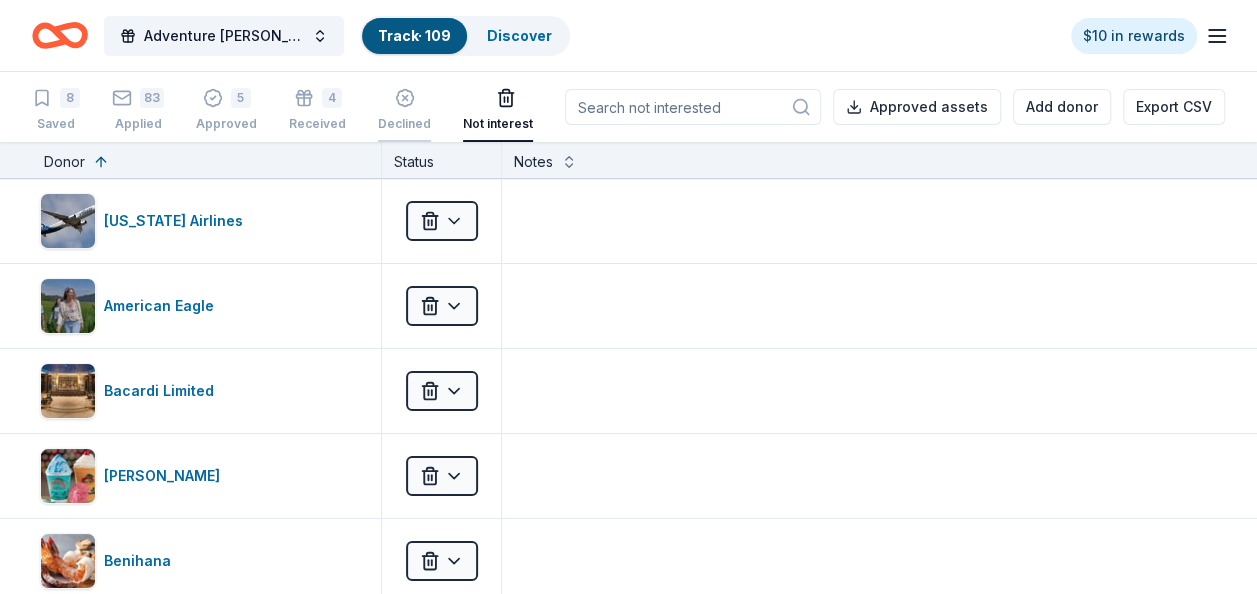 click on "Declined" at bounding box center (404, 124) 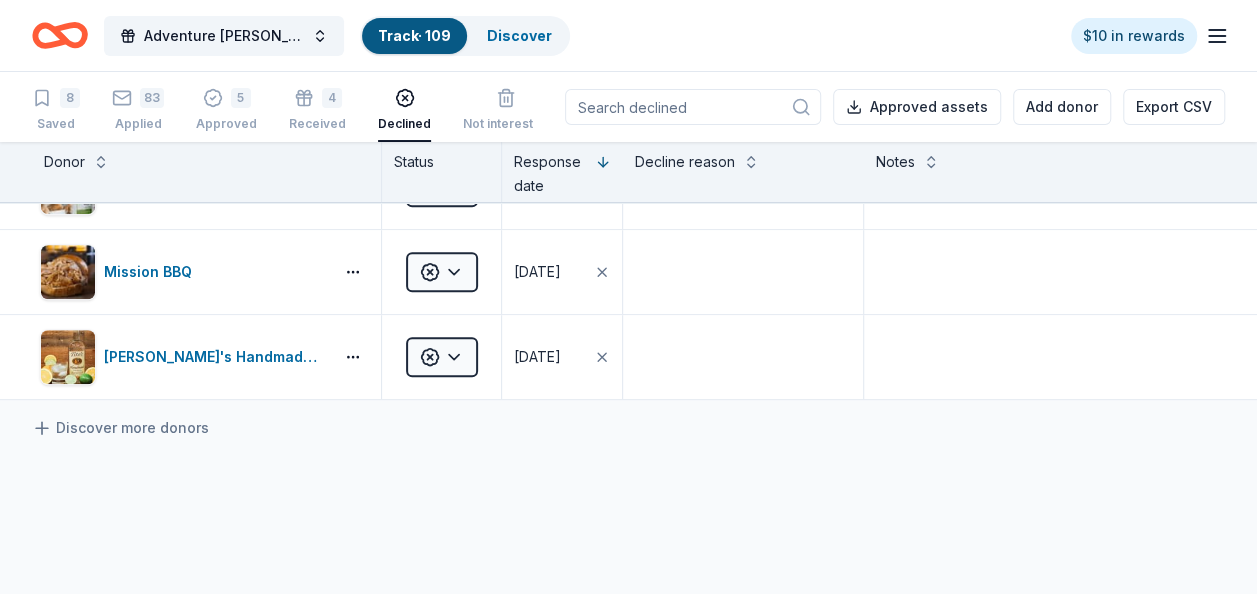 scroll, scrollTop: 600, scrollLeft: 0, axis: vertical 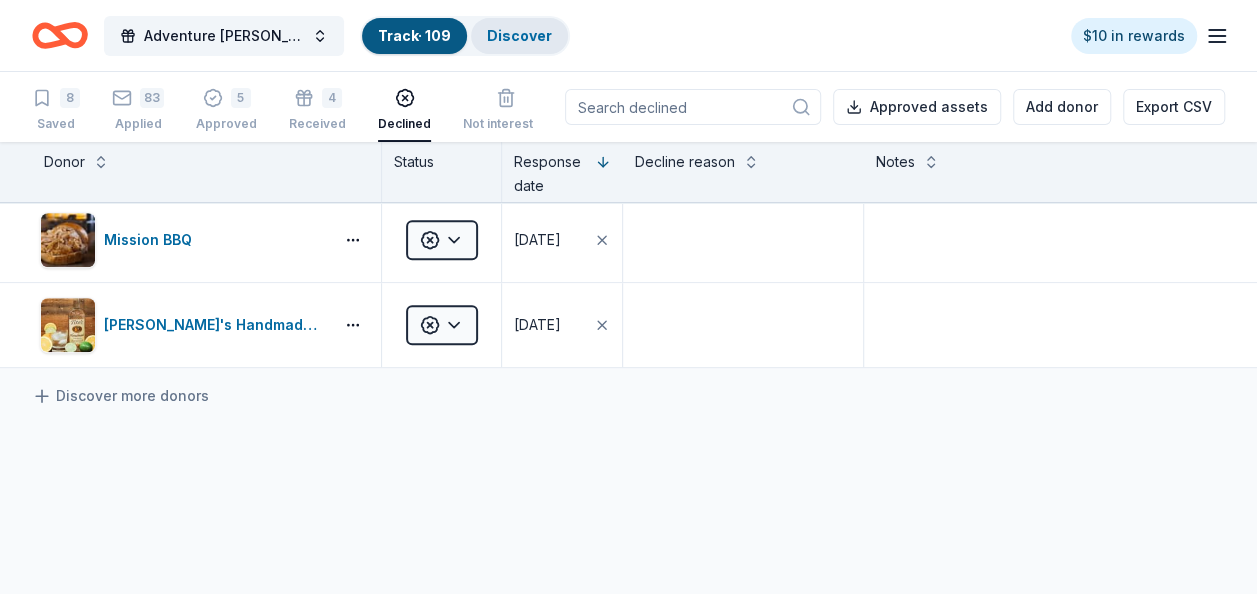 click on "Discover" at bounding box center (519, 35) 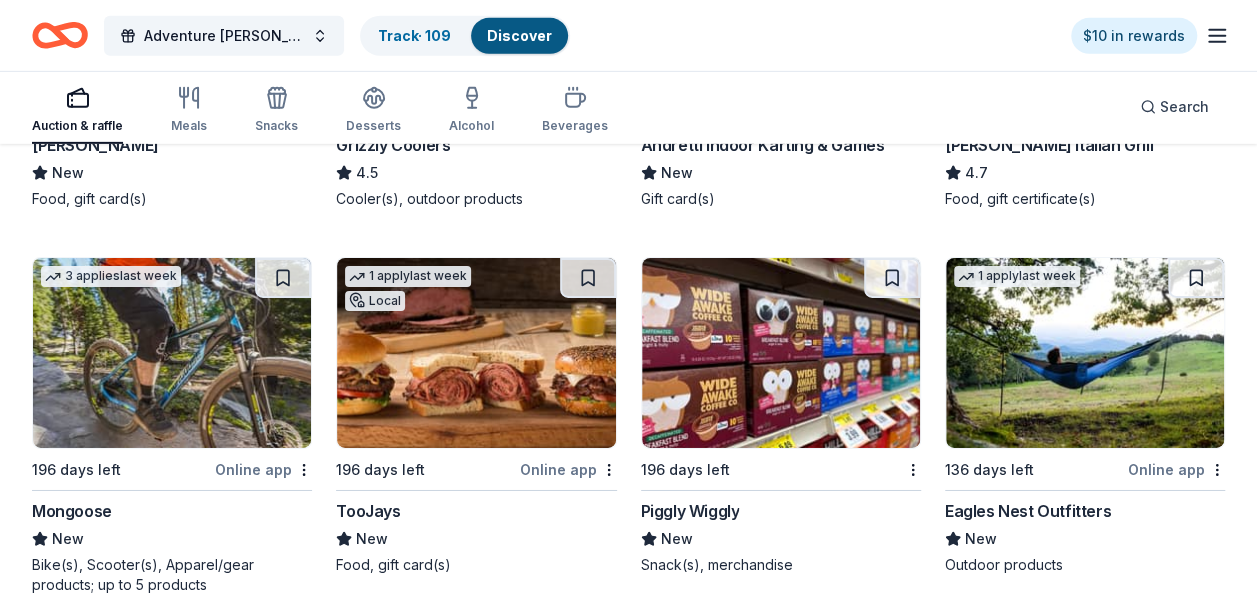 scroll, scrollTop: 10724, scrollLeft: 0, axis: vertical 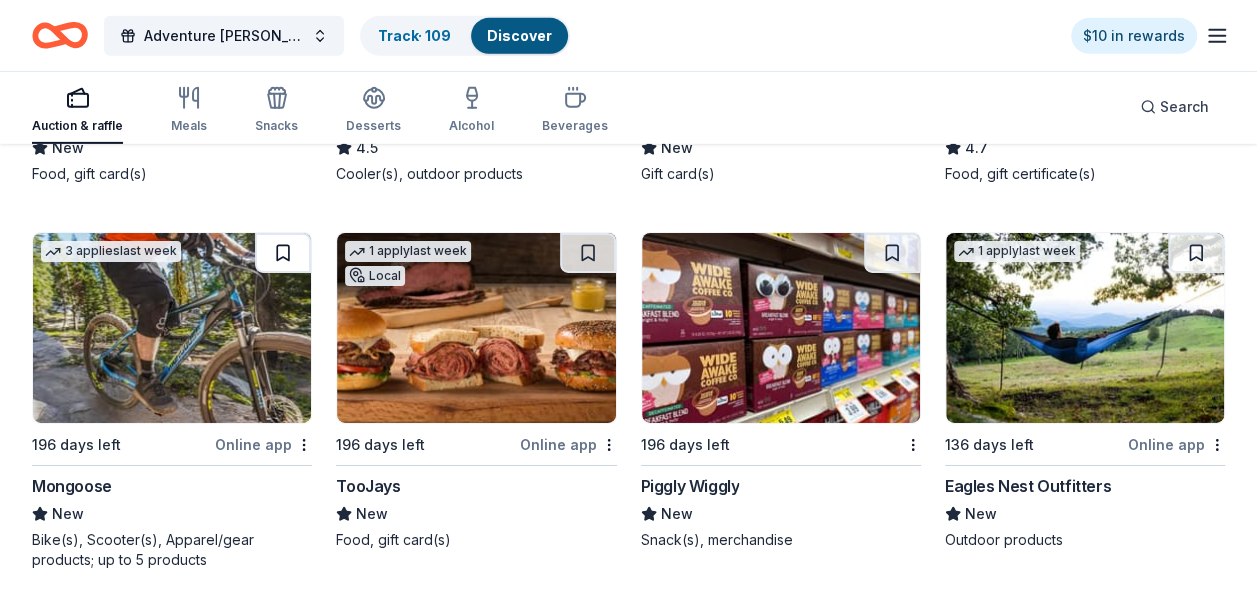 click at bounding box center (283, 253) 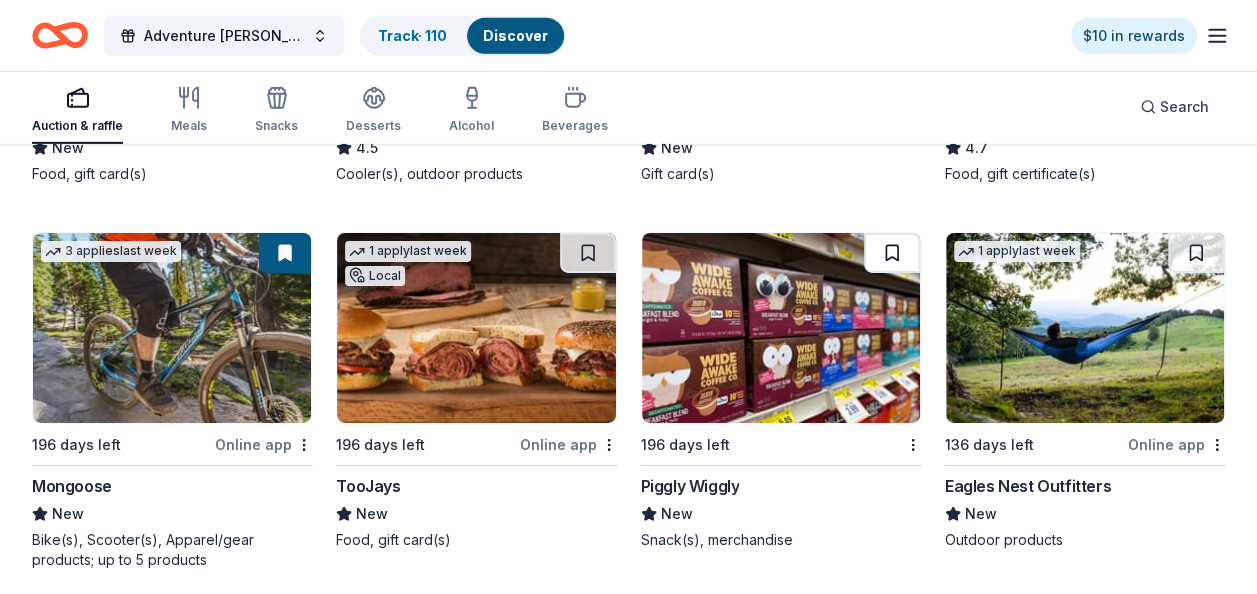 click at bounding box center [892, 253] 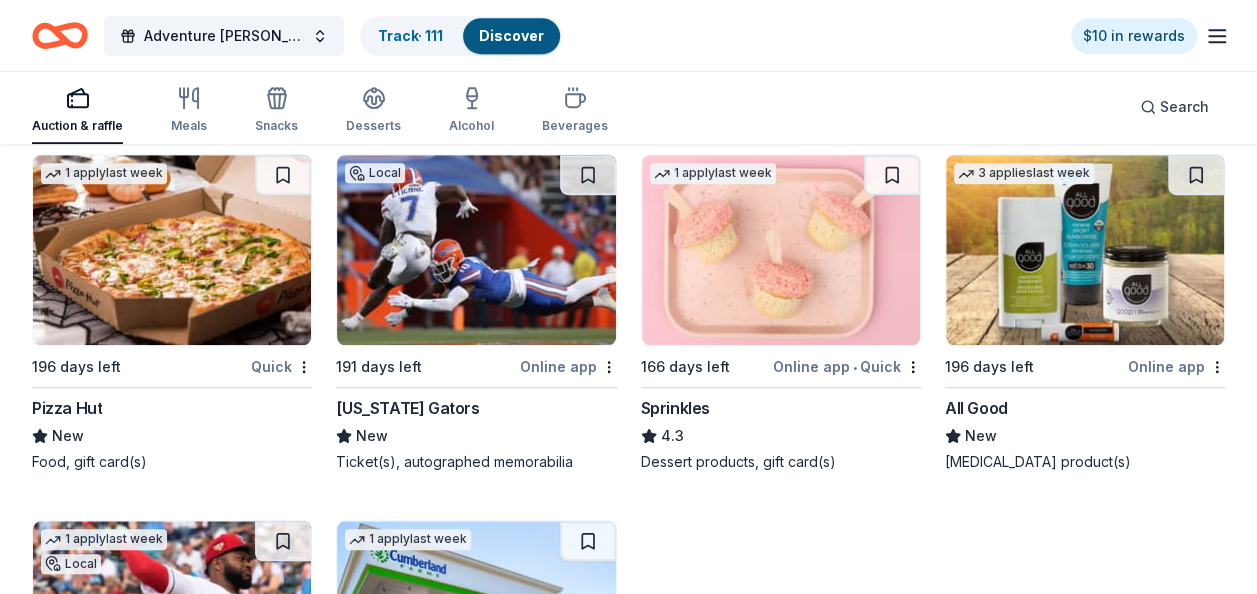 scroll, scrollTop: 11924, scrollLeft: 0, axis: vertical 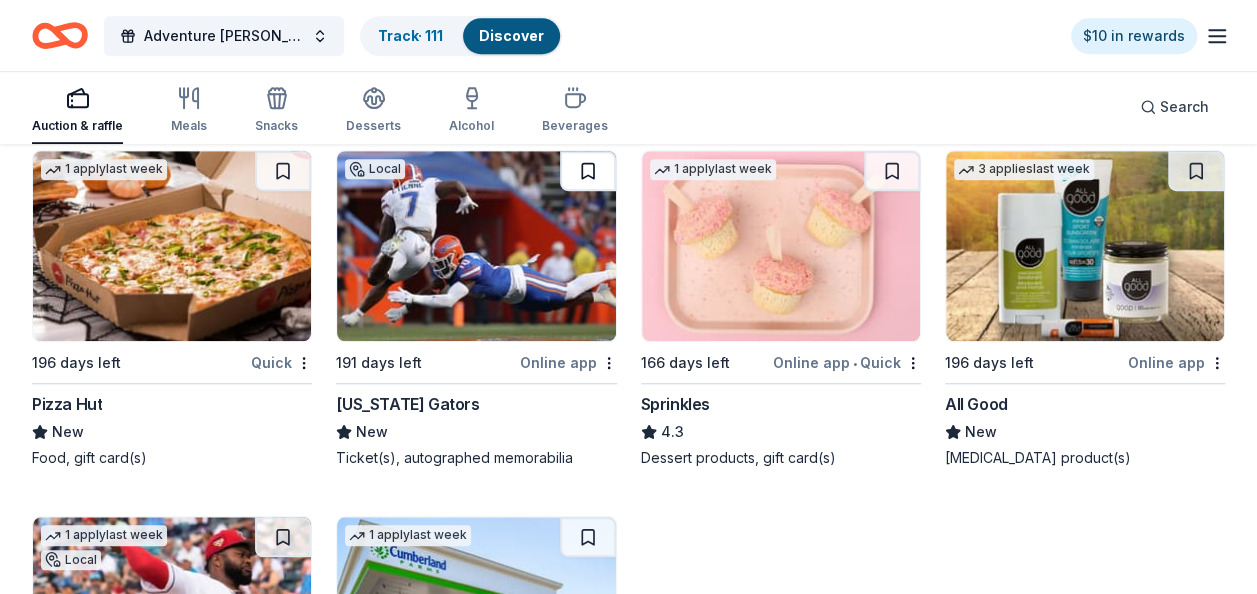 click at bounding box center [588, 171] 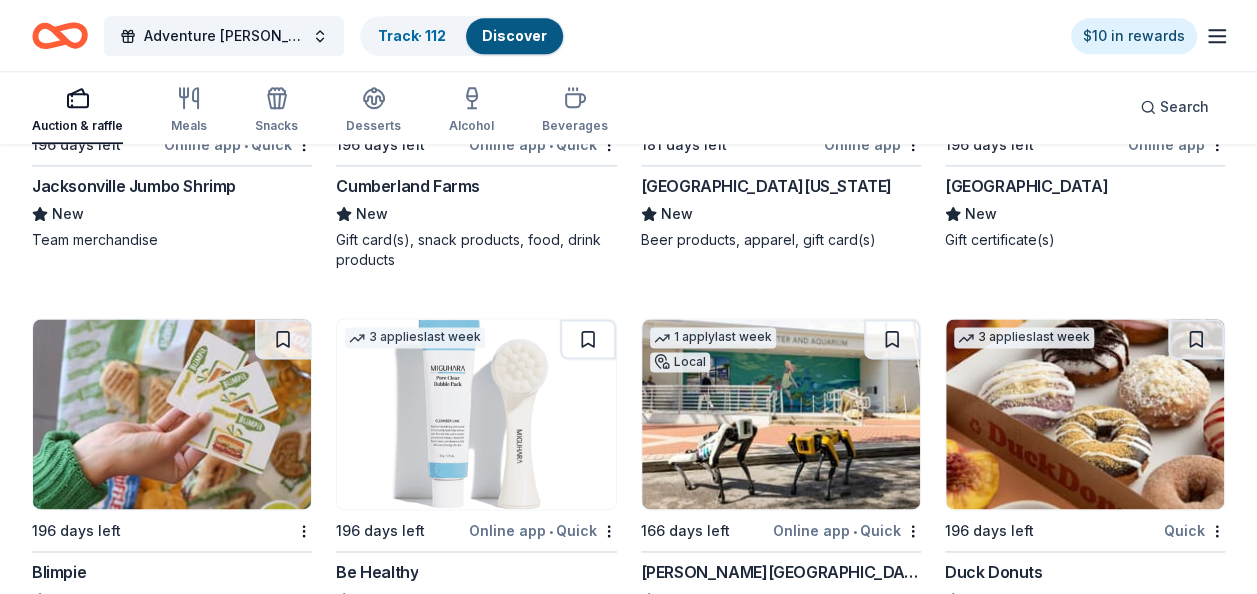 scroll, scrollTop: 12524, scrollLeft: 0, axis: vertical 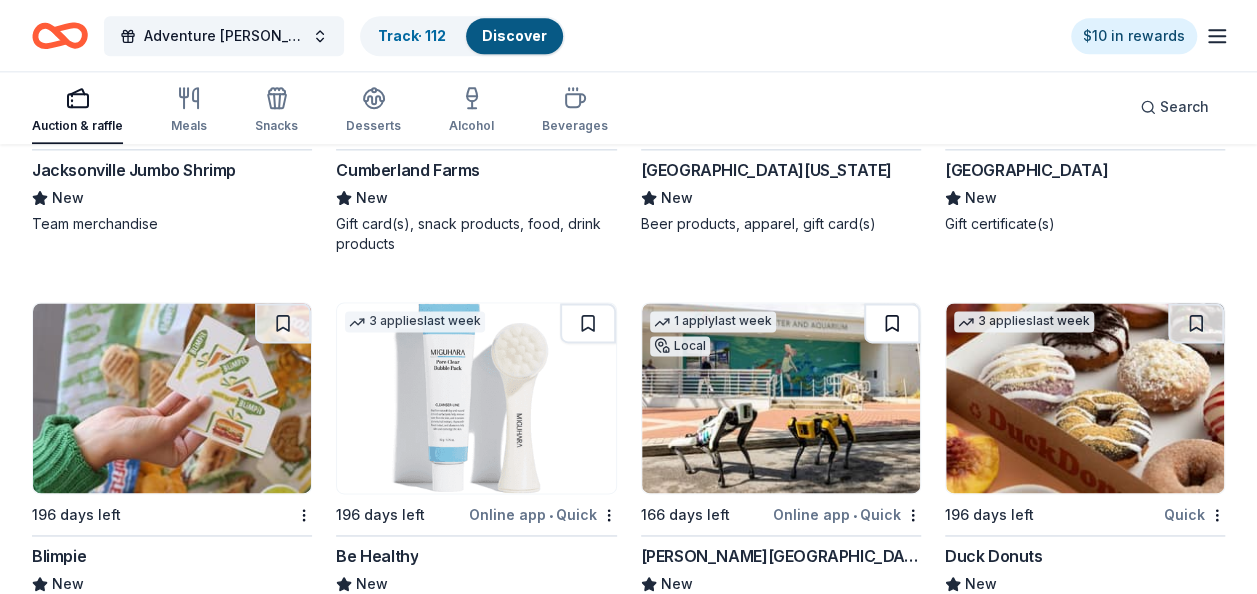 click at bounding box center (892, 323) 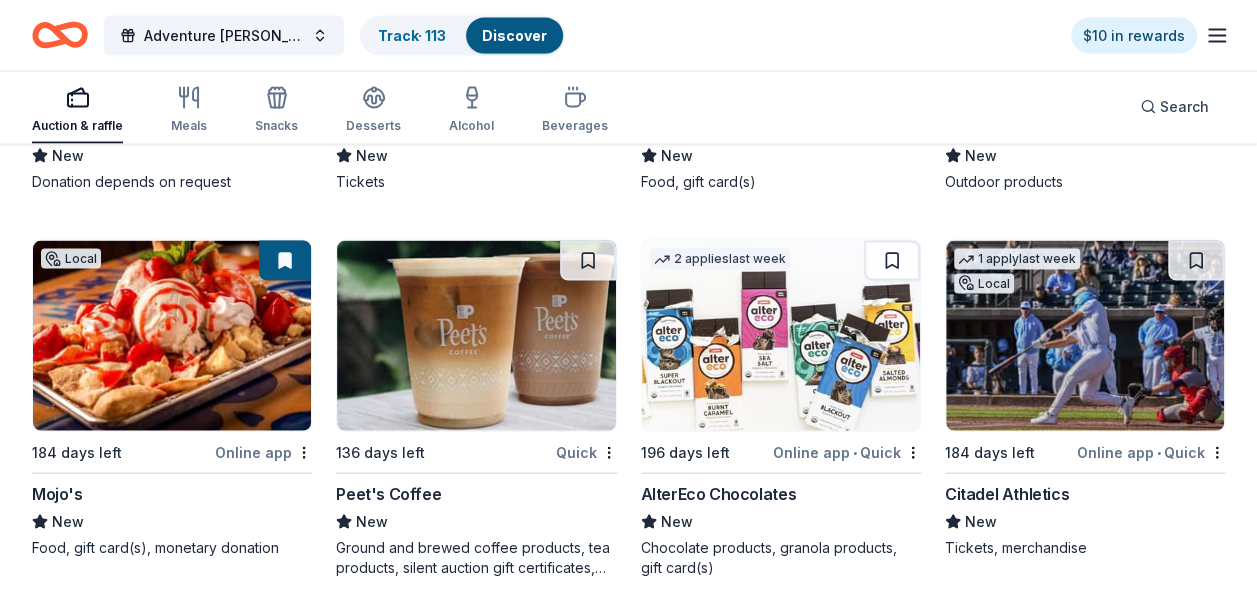 scroll, scrollTop: 13310, scrollLeft: 0, axis: vertical 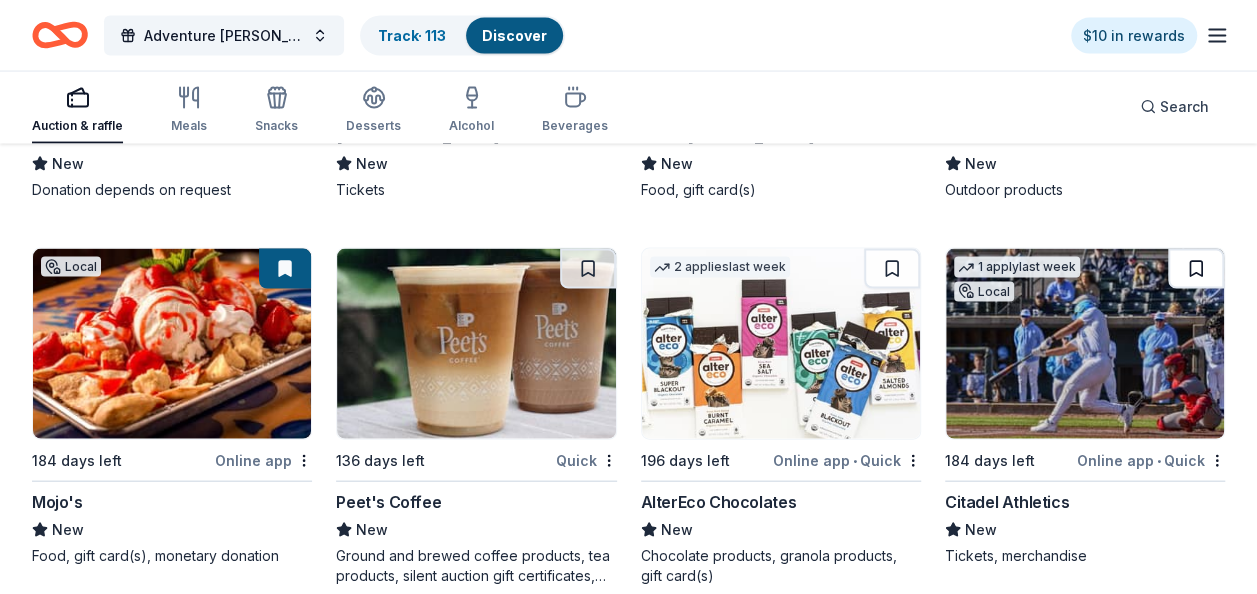 click at bounding box center (1196, 269) 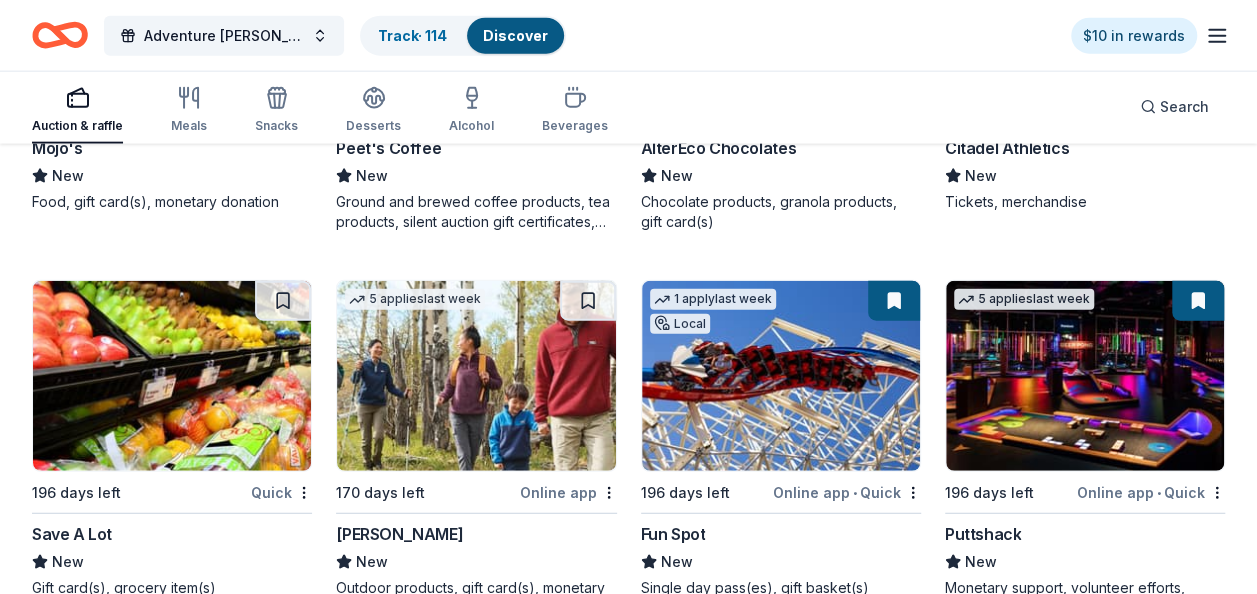 scroll, scrollTop: 13710, scrollLeft: 0, axis: vertical 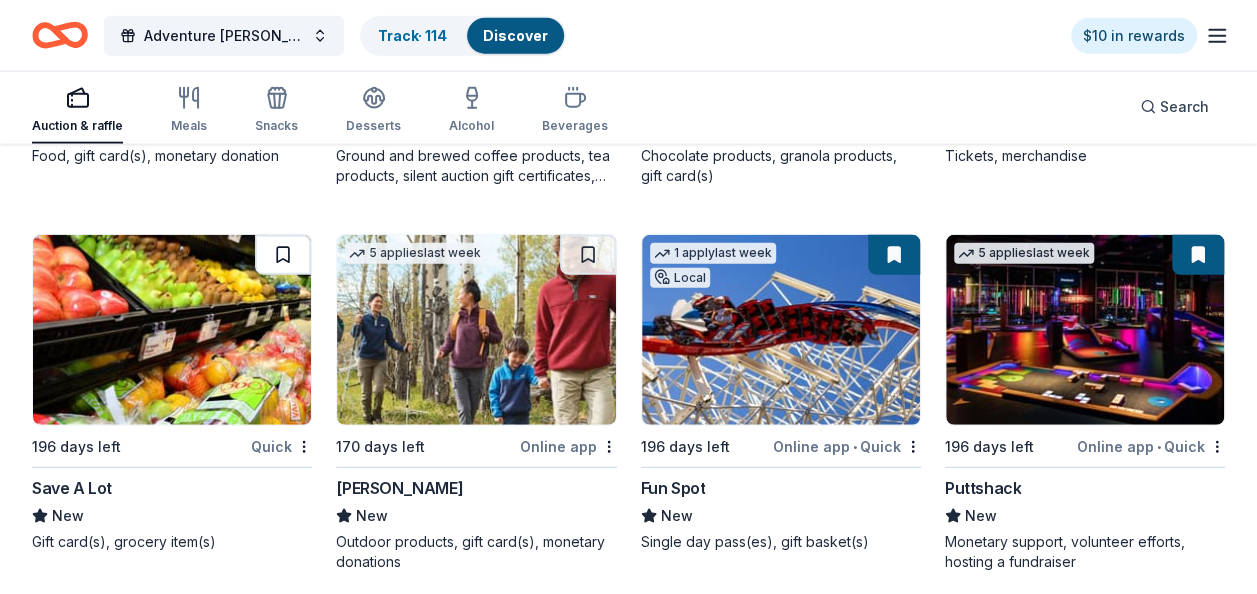 click at bounding box center (283, 255) 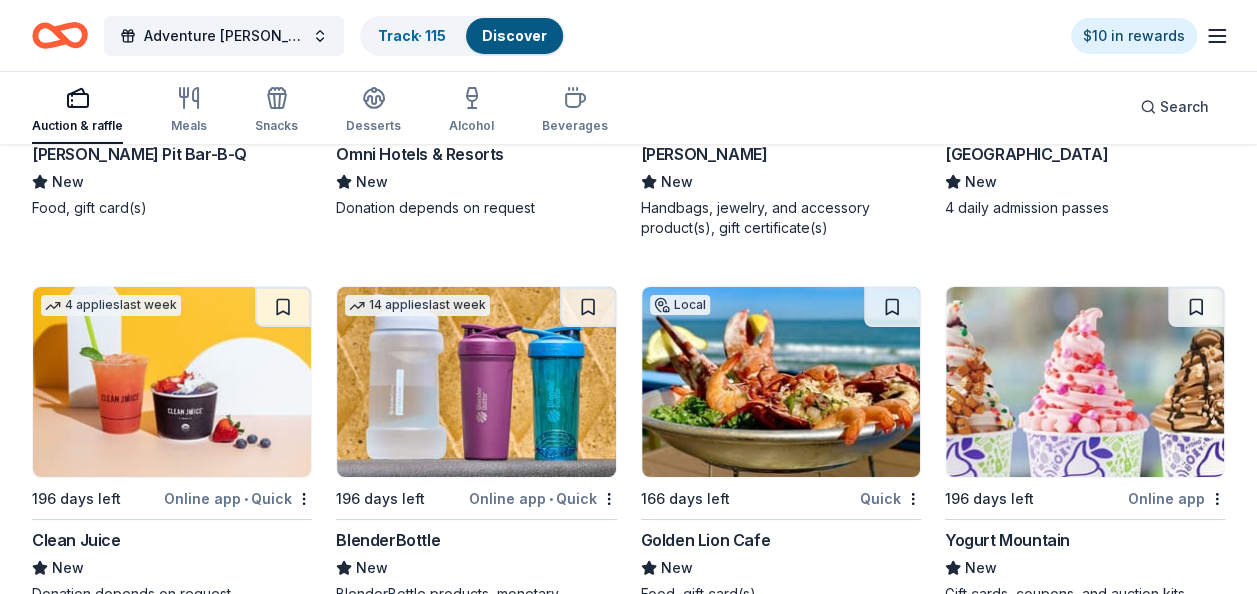 scroll, scrollTop: 14870, scrollLeft: 0, axis: vertical 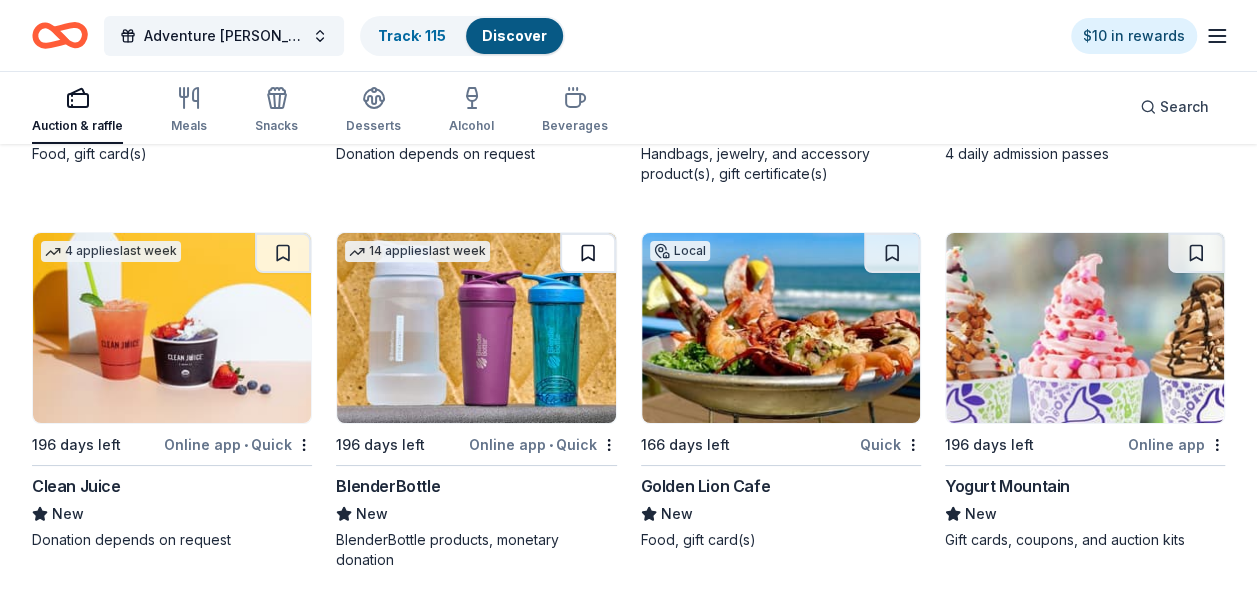 click at bounding box center (588, 253) 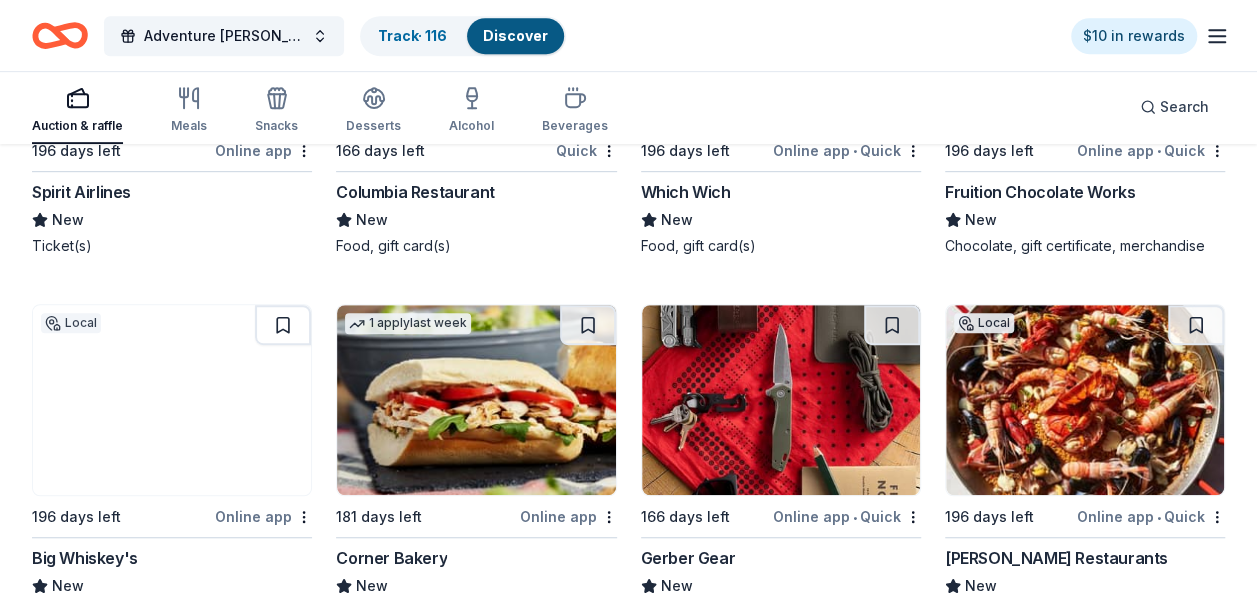 scroll, scrollTop: 15590, scrollLeft: 0, axis: vertical 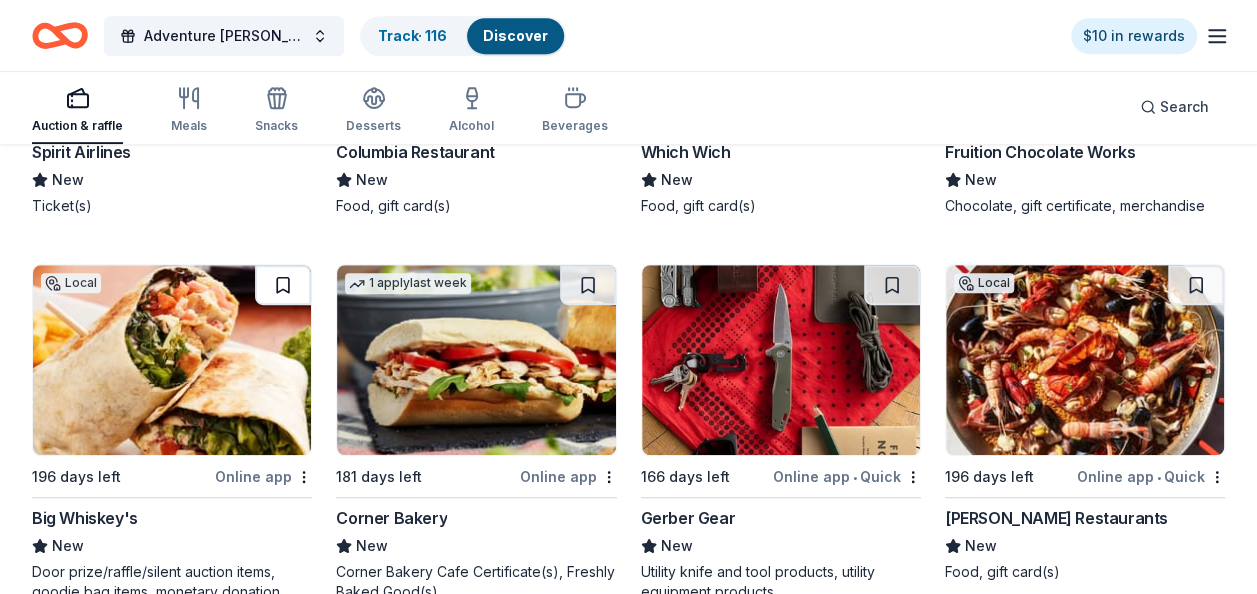 click at bounding box center (283, 285) 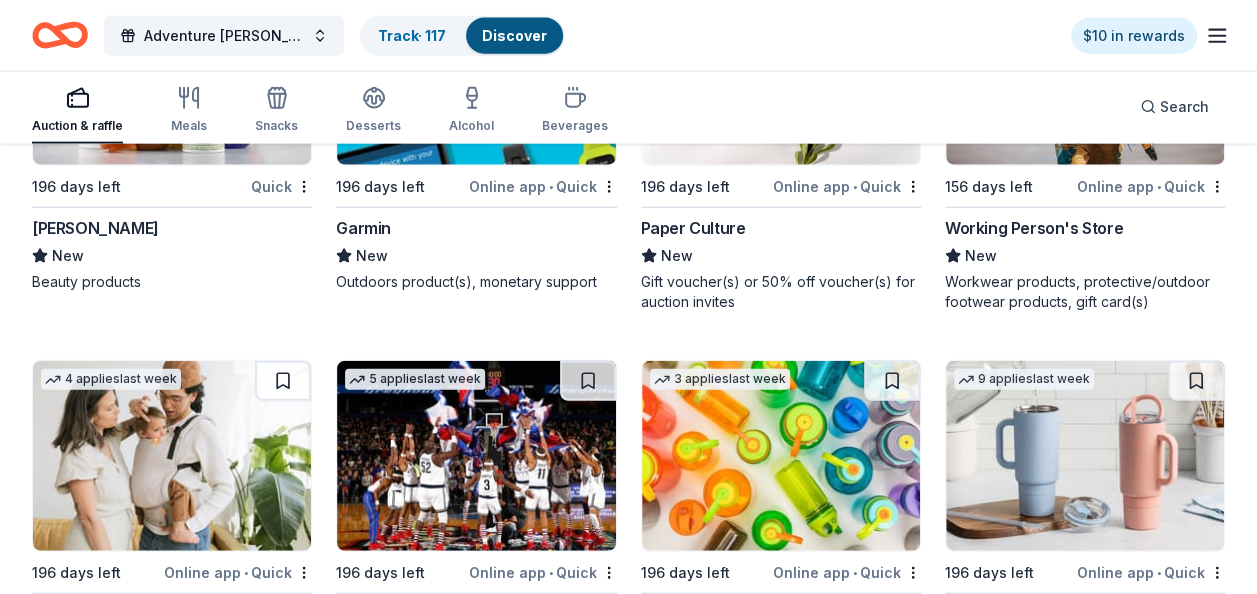 scroll, scrollTop: 17444, scrollLeft: 0, axis: vertical 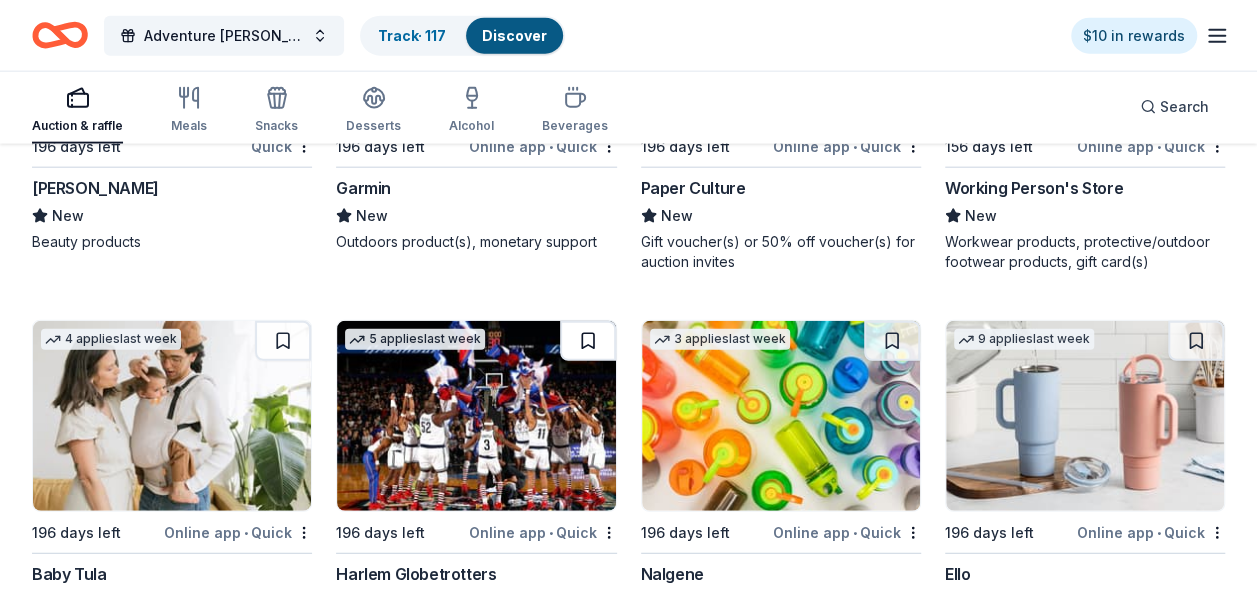 click at bounding box center [588, 341] 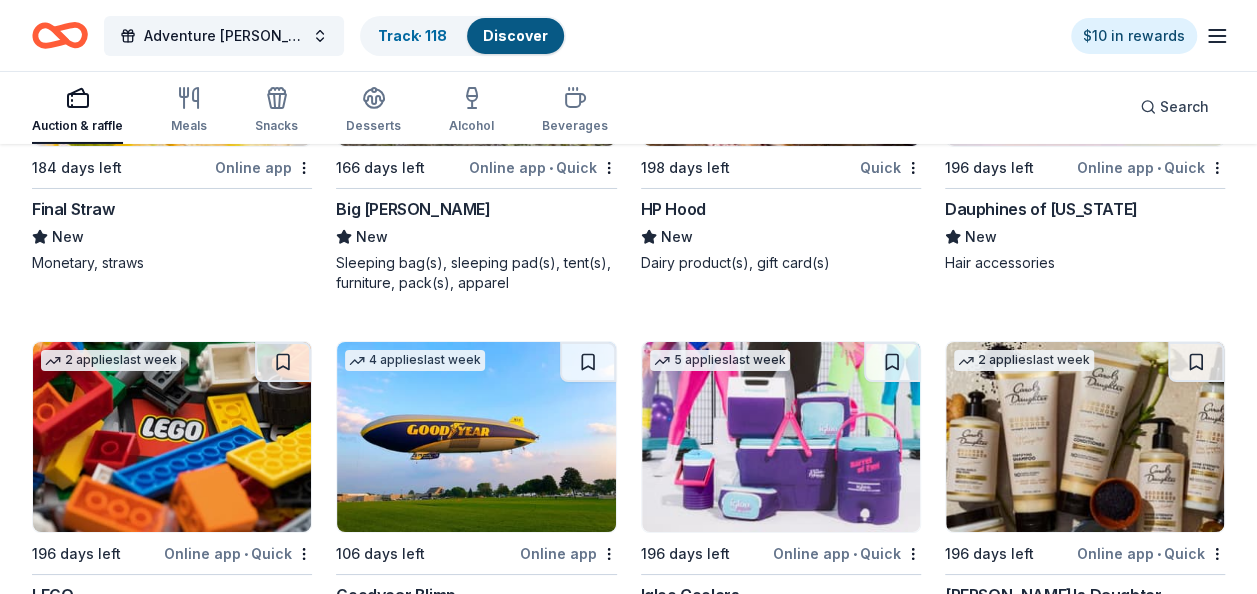 scroll, scrollTop: 18604, scrollLeft: 0, axis: vertical 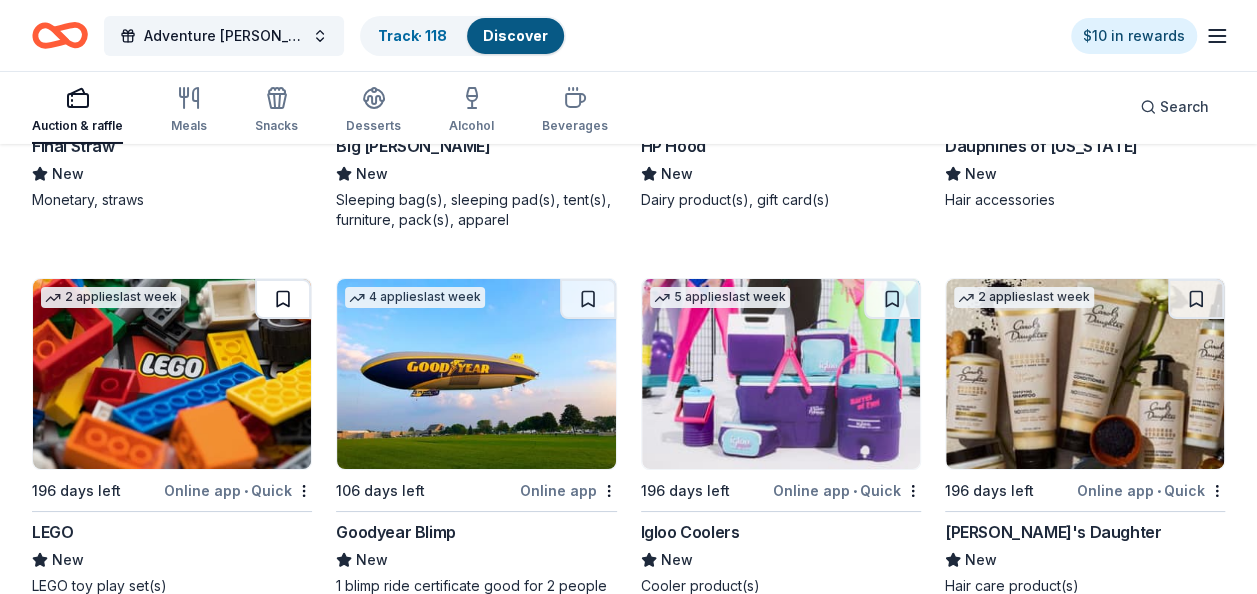 click at bounding box center (283, 299) 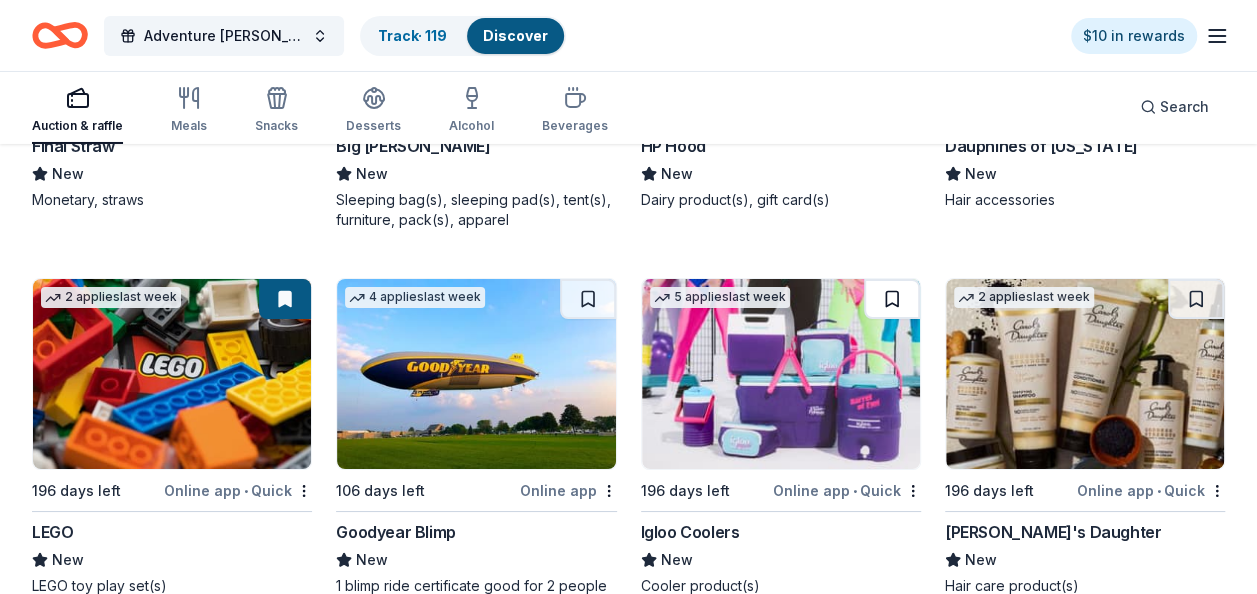 click at bounding box center (892, 299) 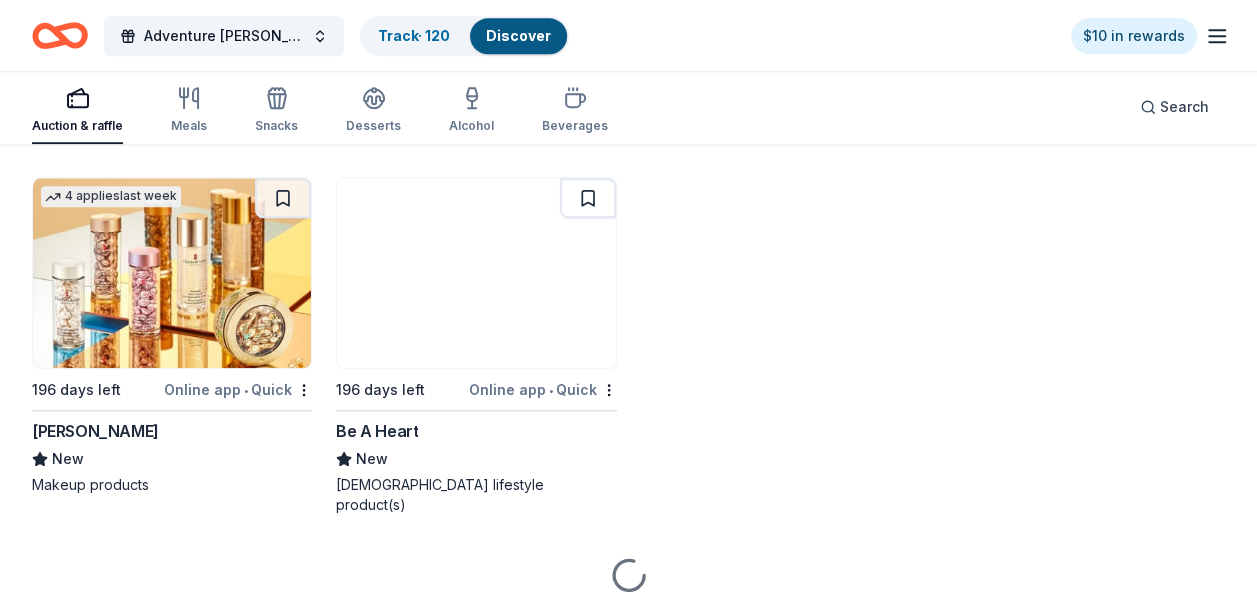 scroll, scrollTop: 19804, scrollLeft: 0, axis: vertical 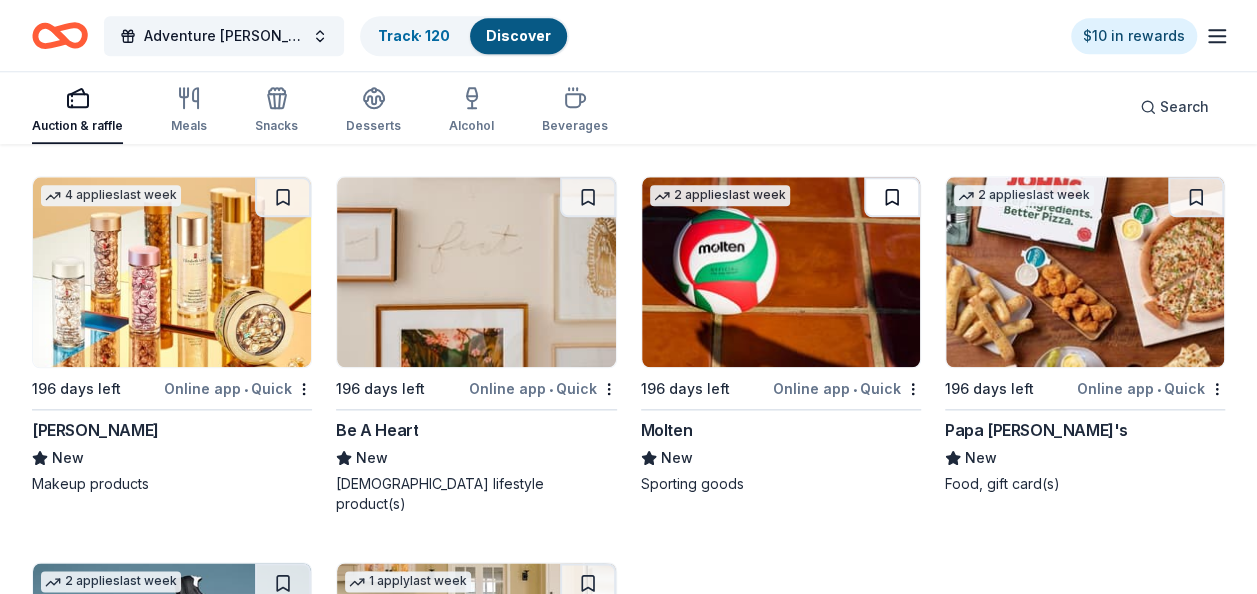 click at bounding box center [892, 197] 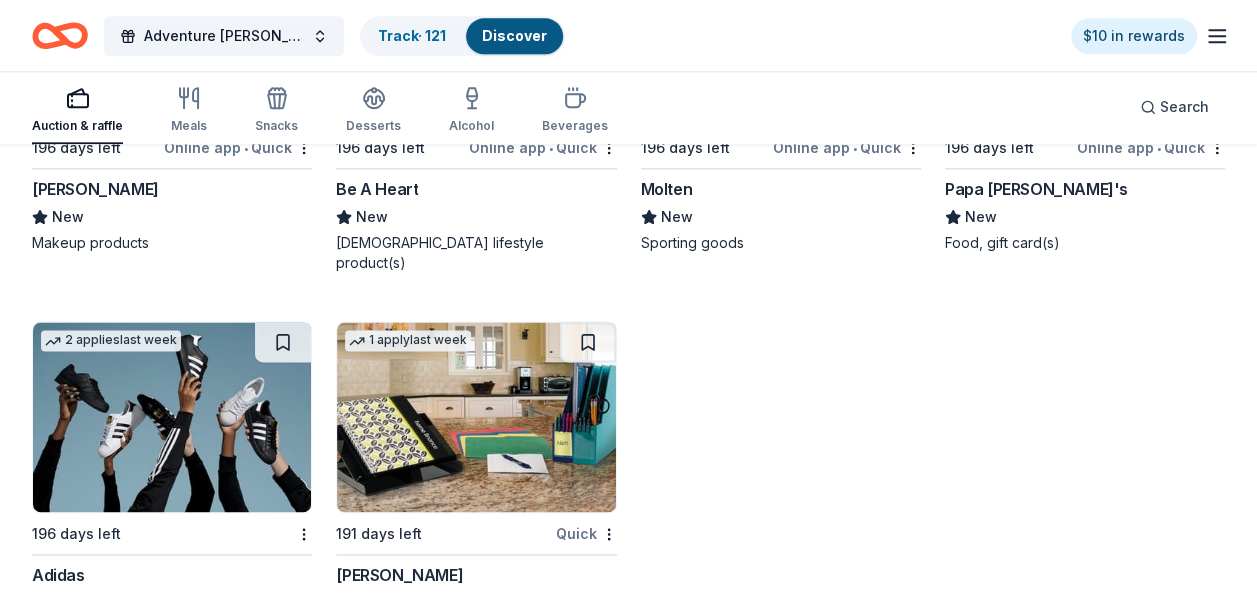 scroll, scrollTop: 20051, scrollLeft: 0, axis: vertical 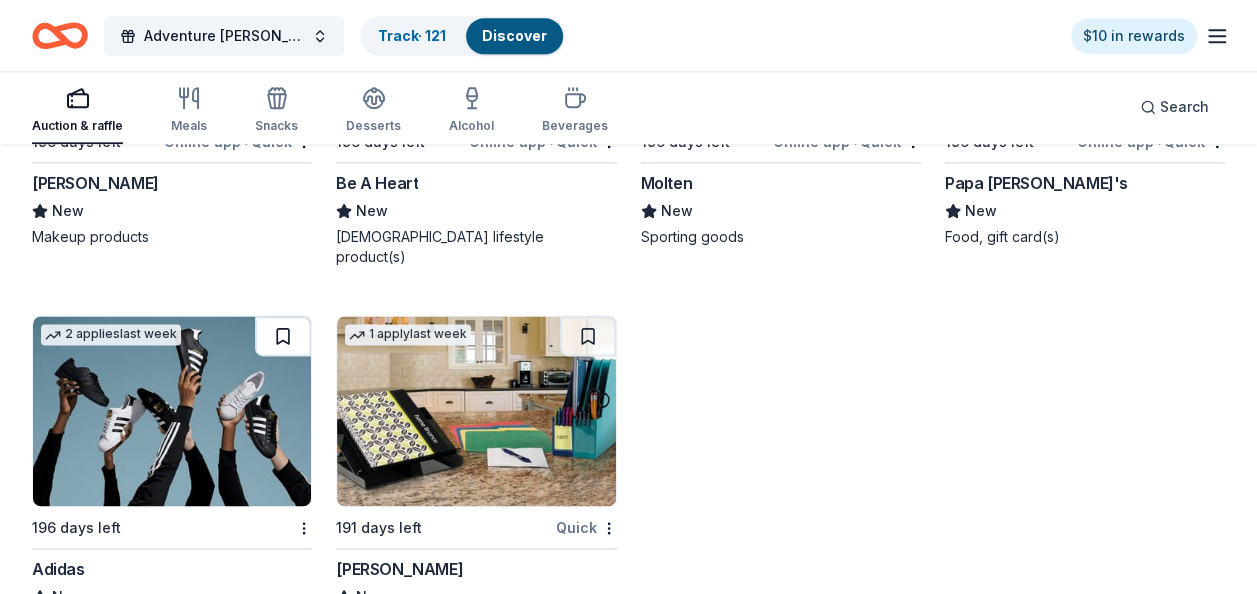 click at bounding box center [283, 336] 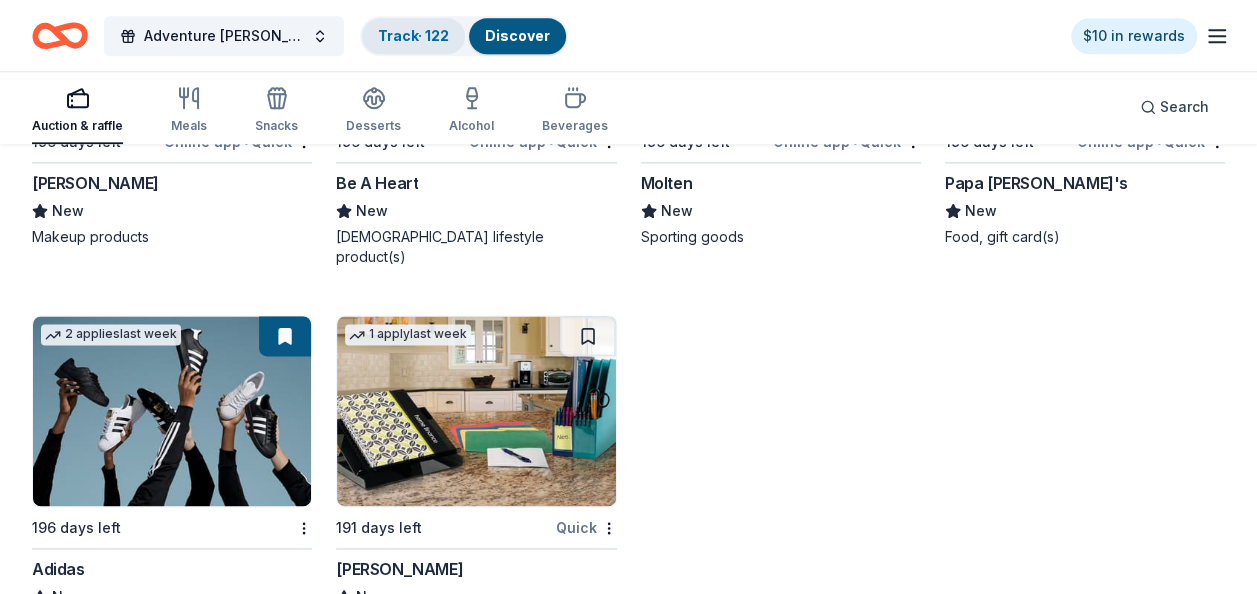 click on "Track  · 122" at bounding box center [413, 35] 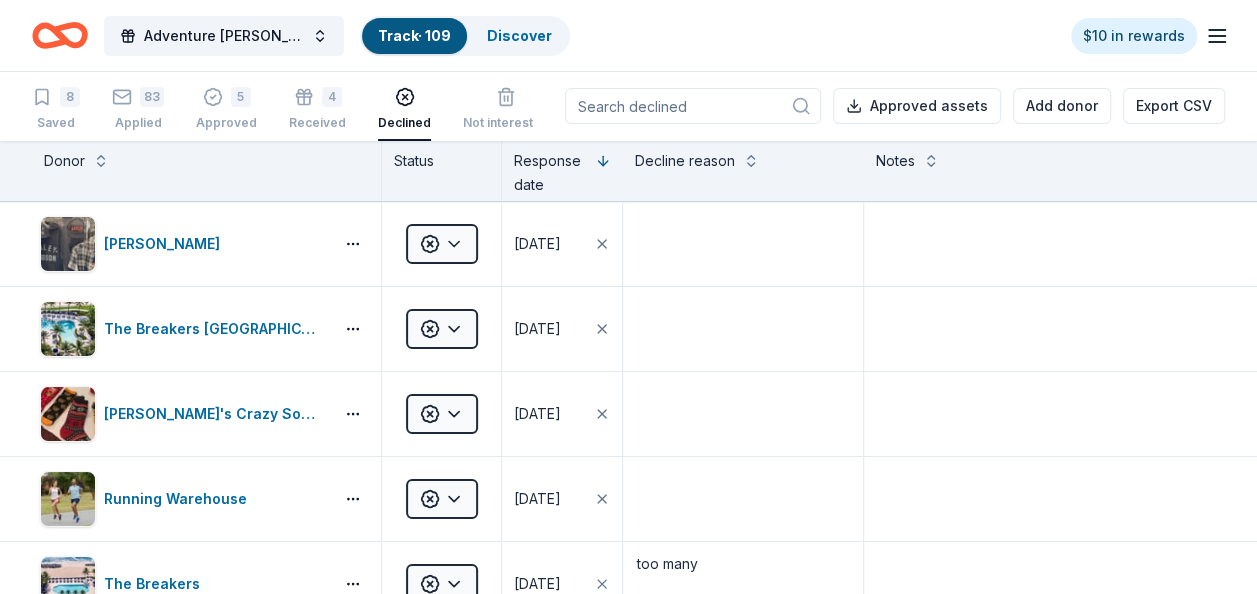 scroll, scrollTop: 0, scrollLeft: 0, axis: both 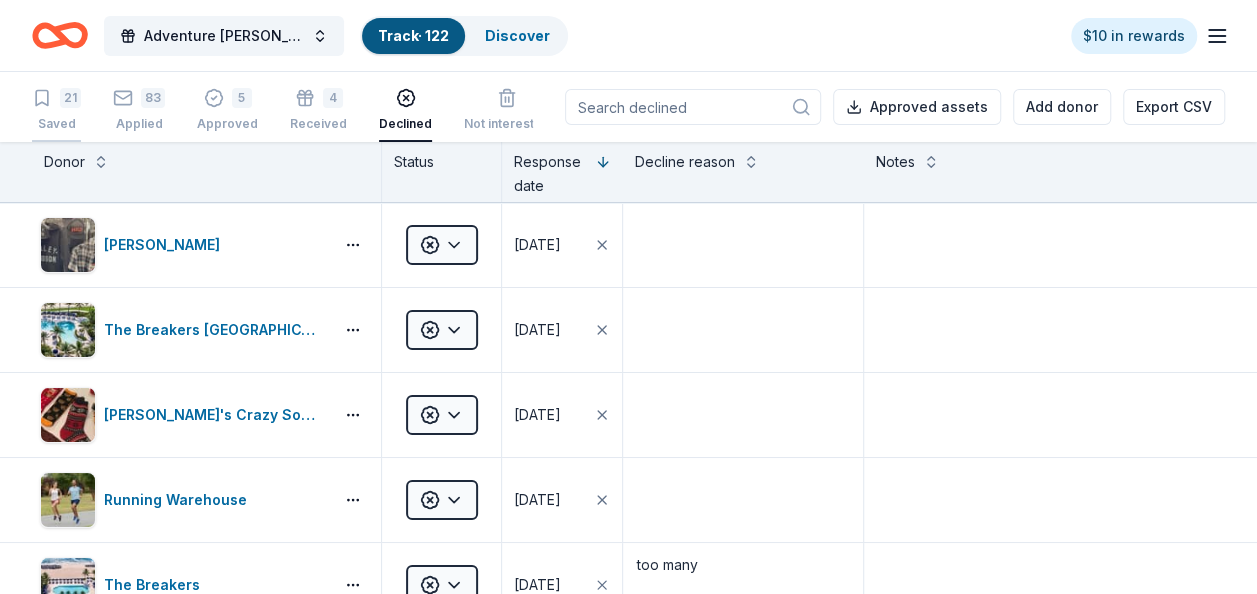 click on "21" at bounding box center [70, 98] 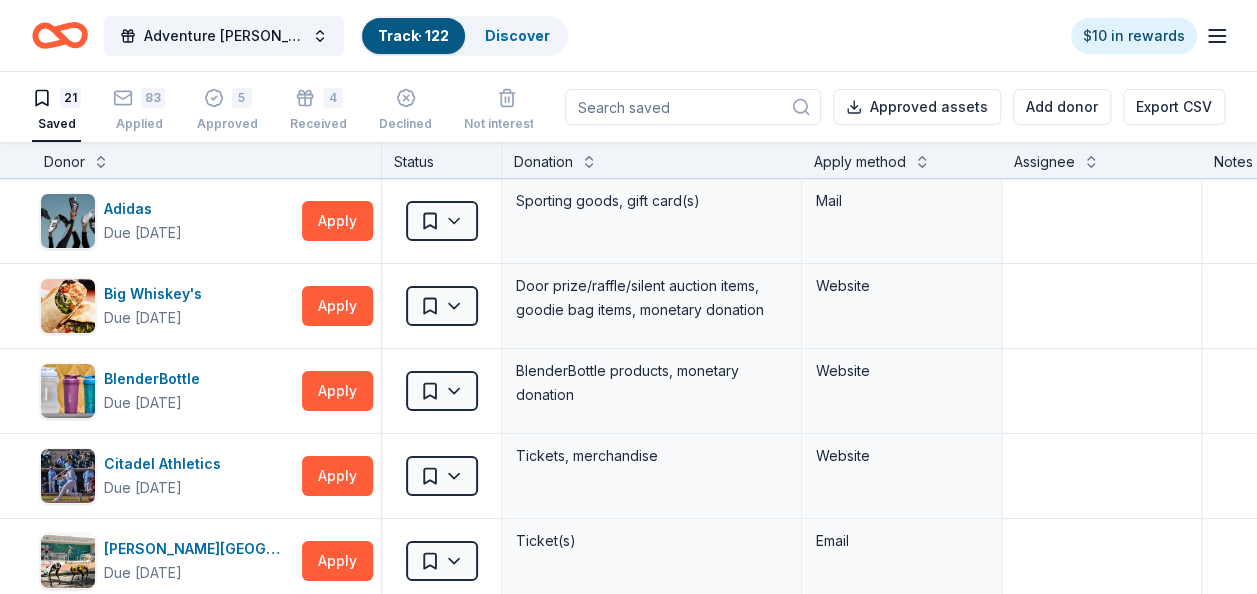 scroll, scrollTop: 0, scrollLeft: 0, axis: both 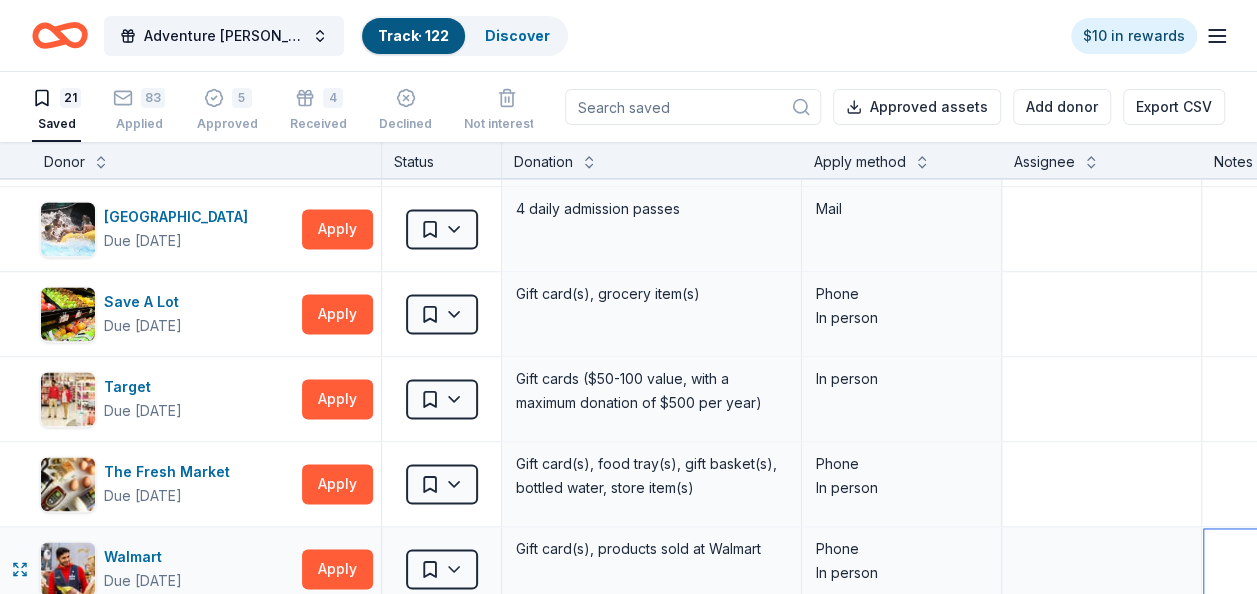 click at bounding box center (1351, 569) 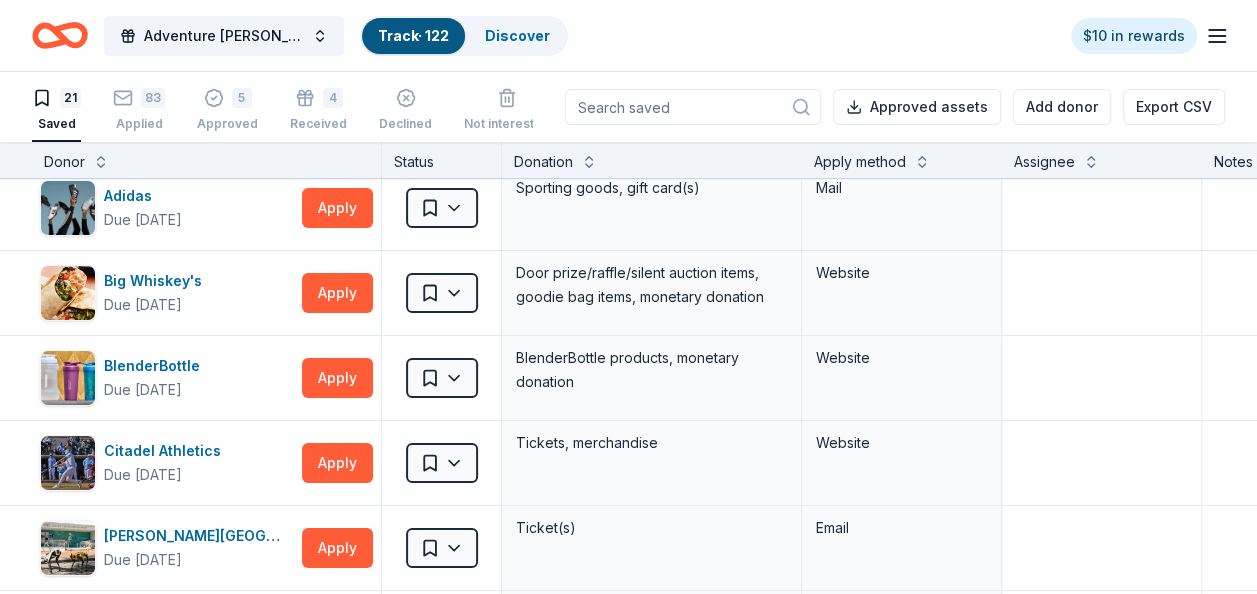 scroll, scrollTop: 0, scrollLeft: 0, axis: both 